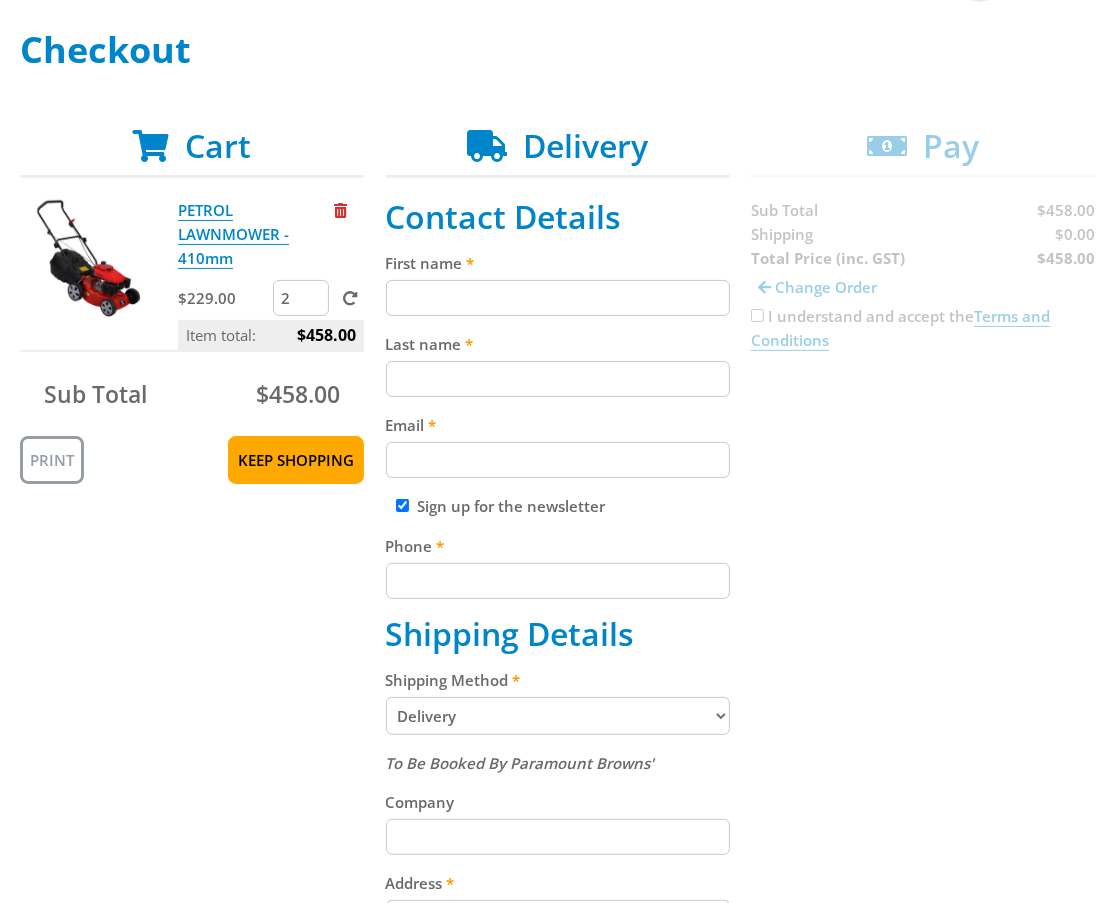scroll, scrollTop: 283, scrollLeft: 0, axis: vertical 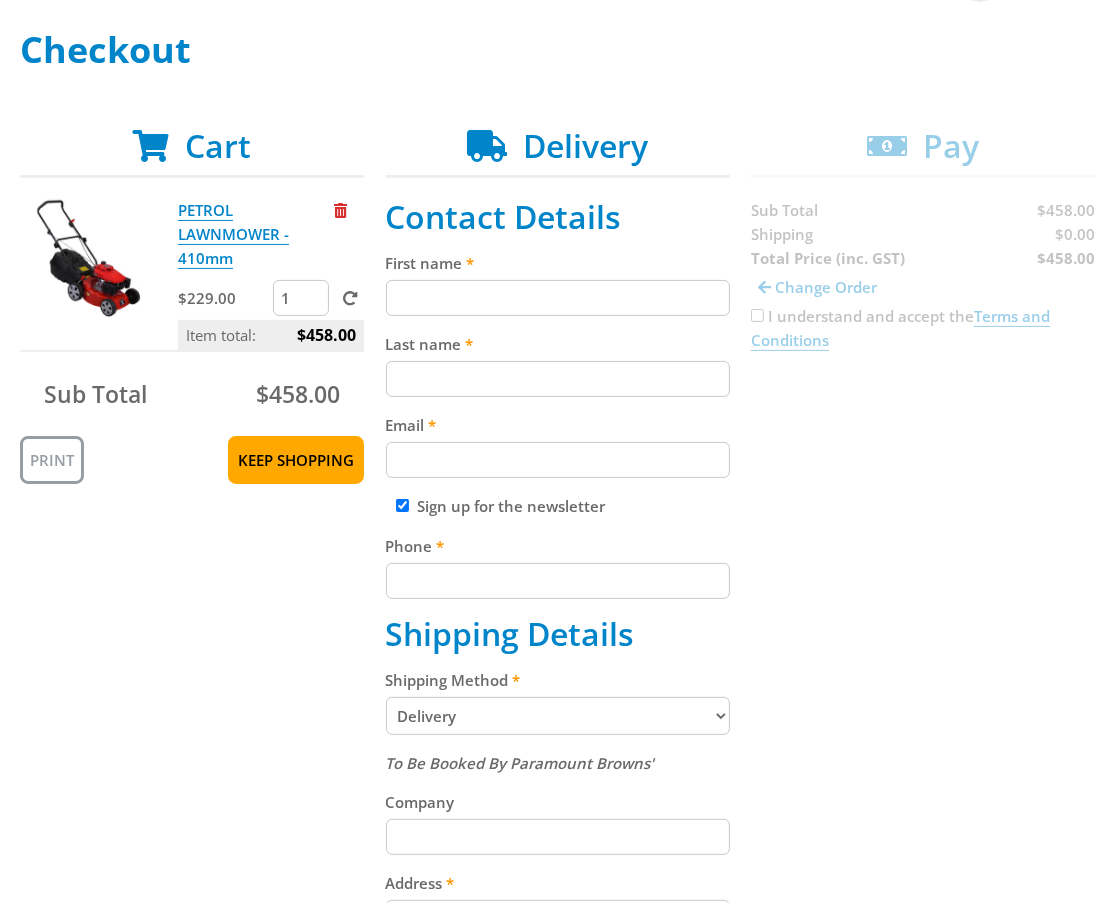 type on "1" 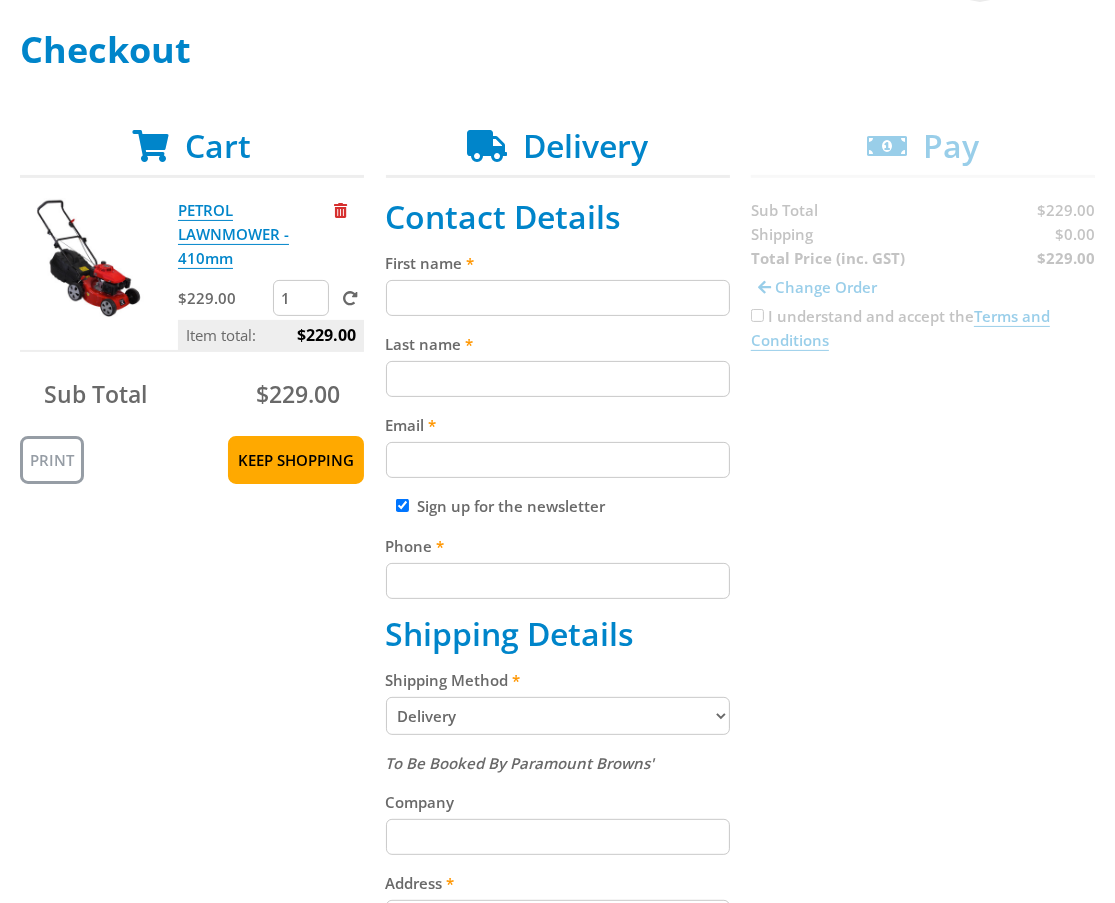 click on "First name" at bounding box center [558, 298] 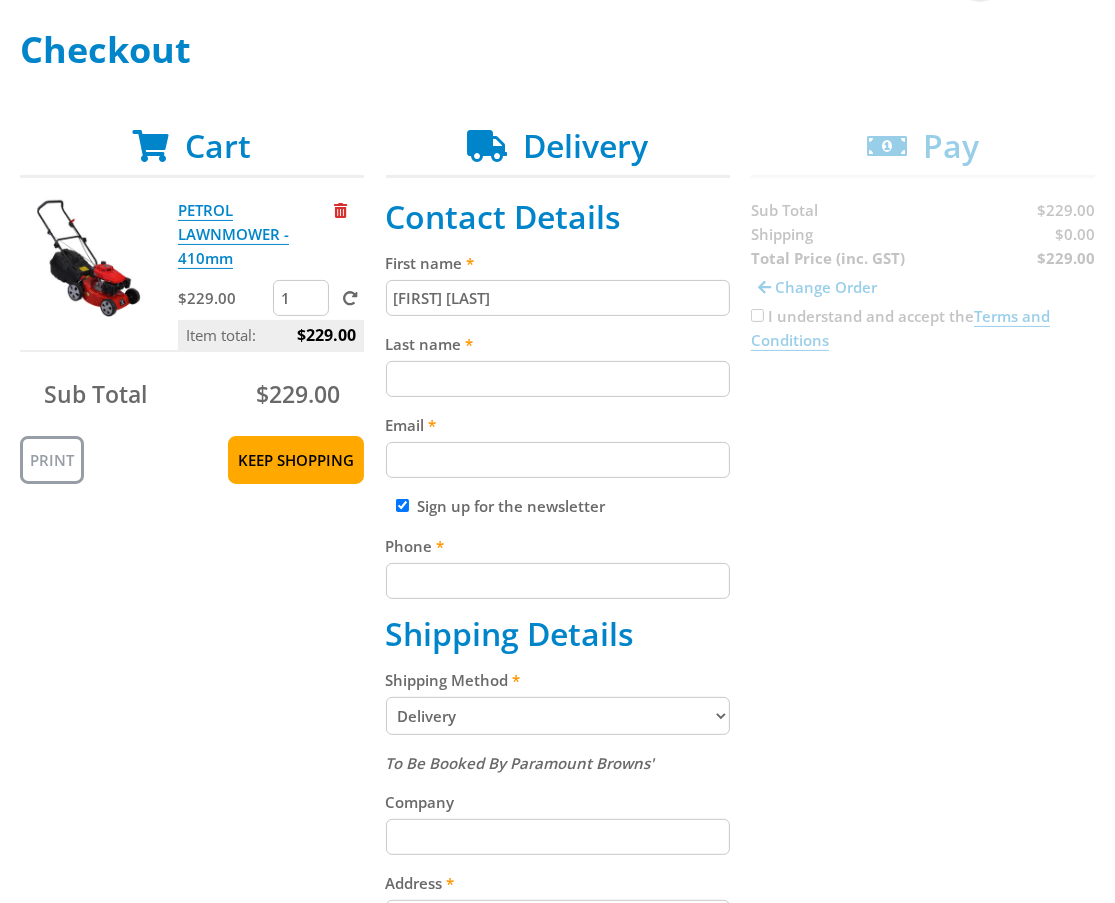 type on "[FIRST] [LAST]" 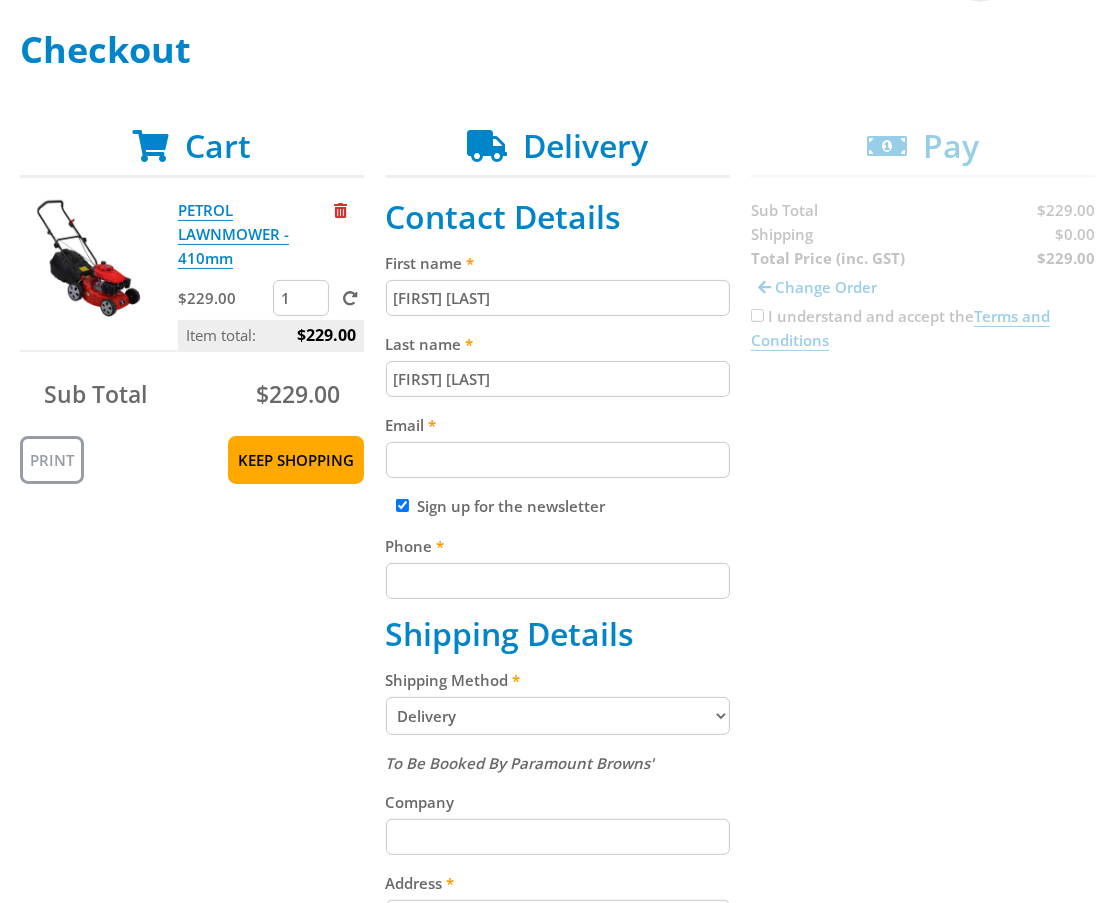 type on "[FIRST] [LAST]" 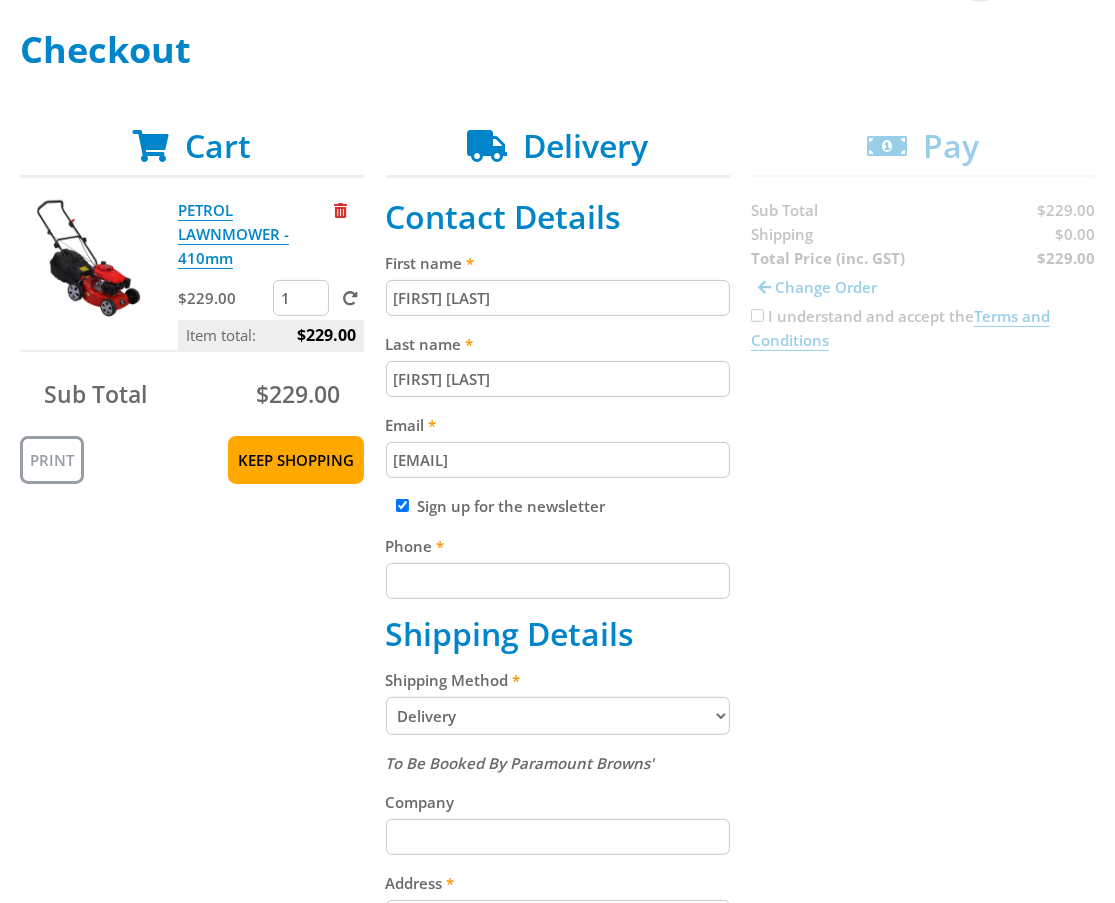 type on "[EMAIL]" 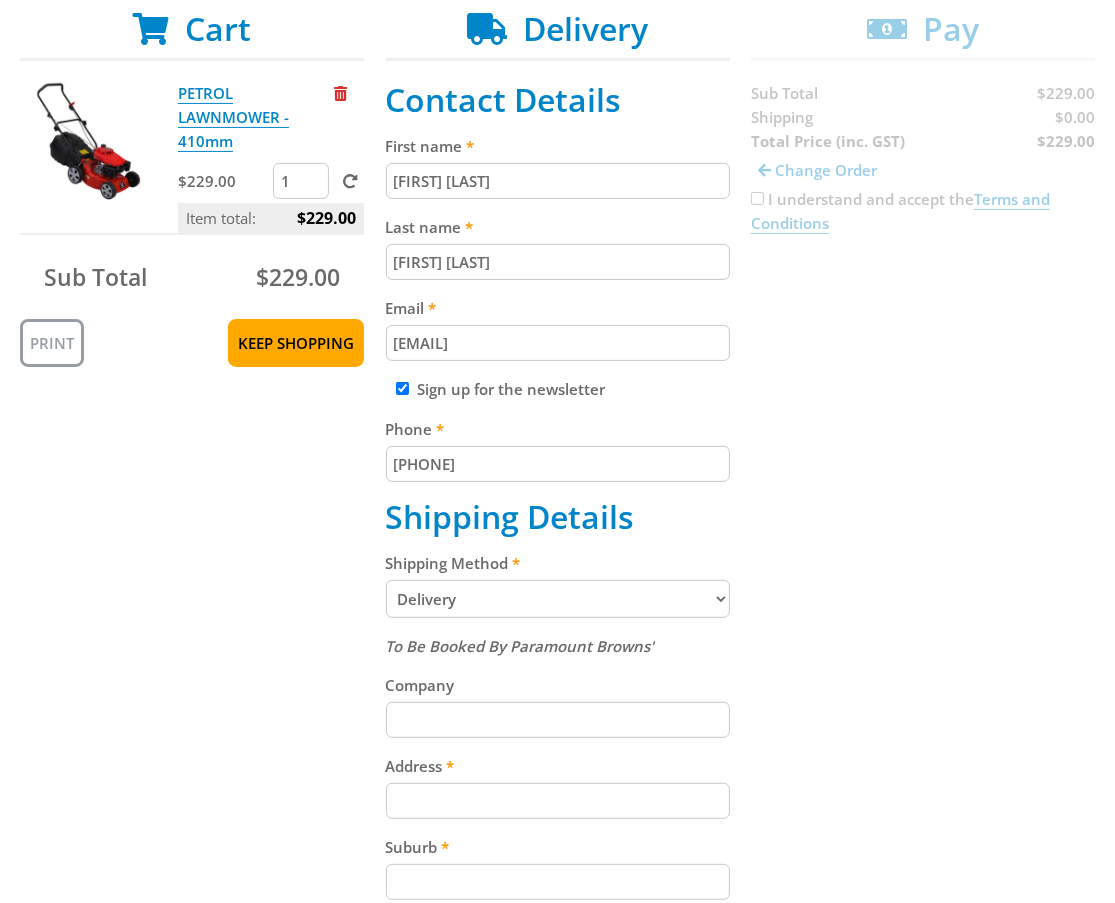 scroll, scrollTop: 572, scrollLeft: 0, axis: vertical 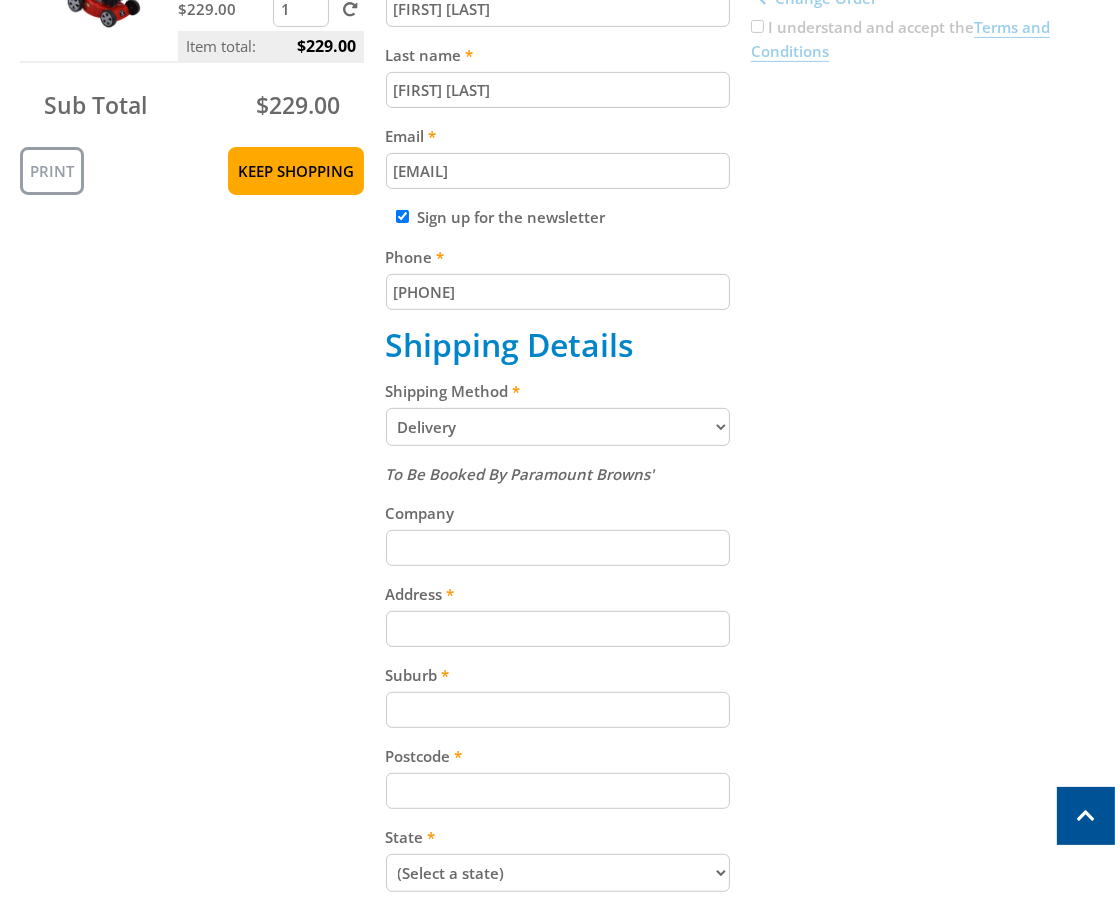 type on "[PHONE]" 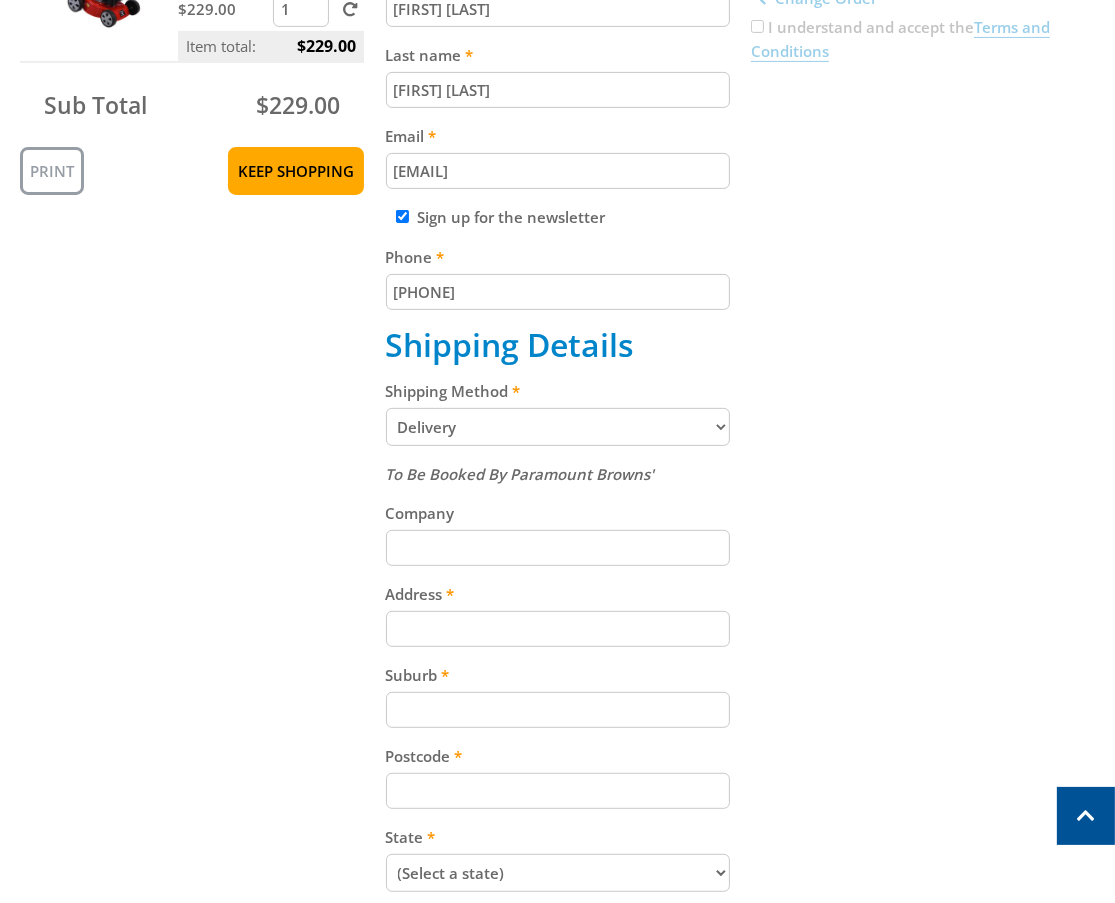 click on "Pickup from Gepps Cross
Delivery" at bounding box center [558, 427] 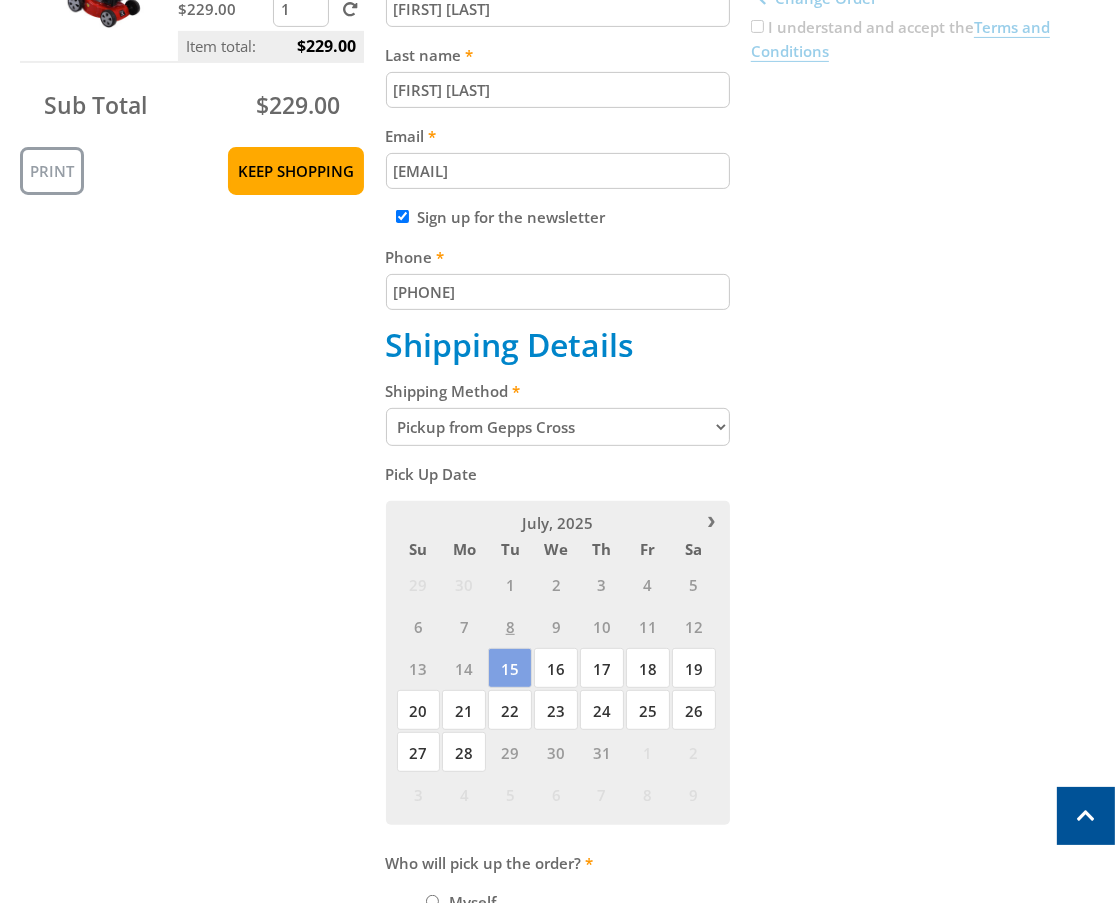 click on "Pickup from Gepps Cross
Delivery" at bounding box center [558, 427] 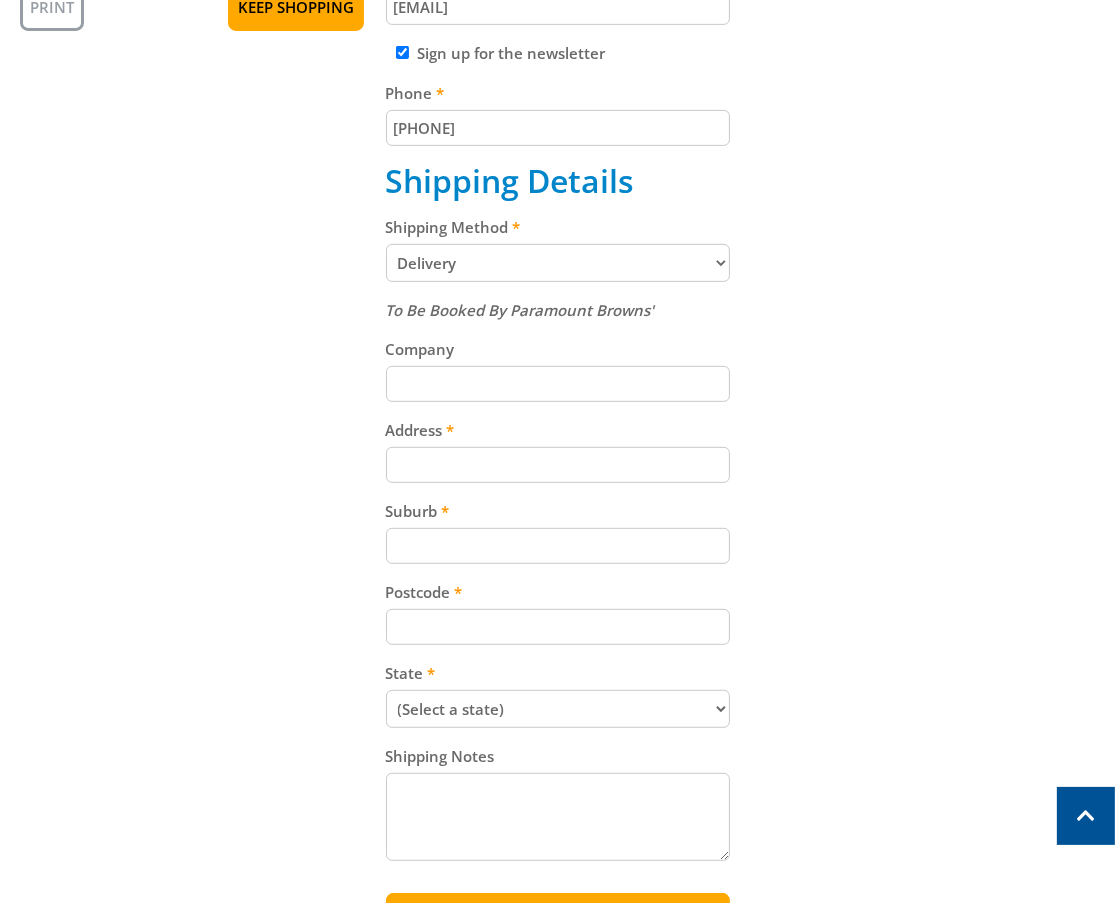 scroll, scrollTop: 786, scrollLeft: 0, axis: vertical 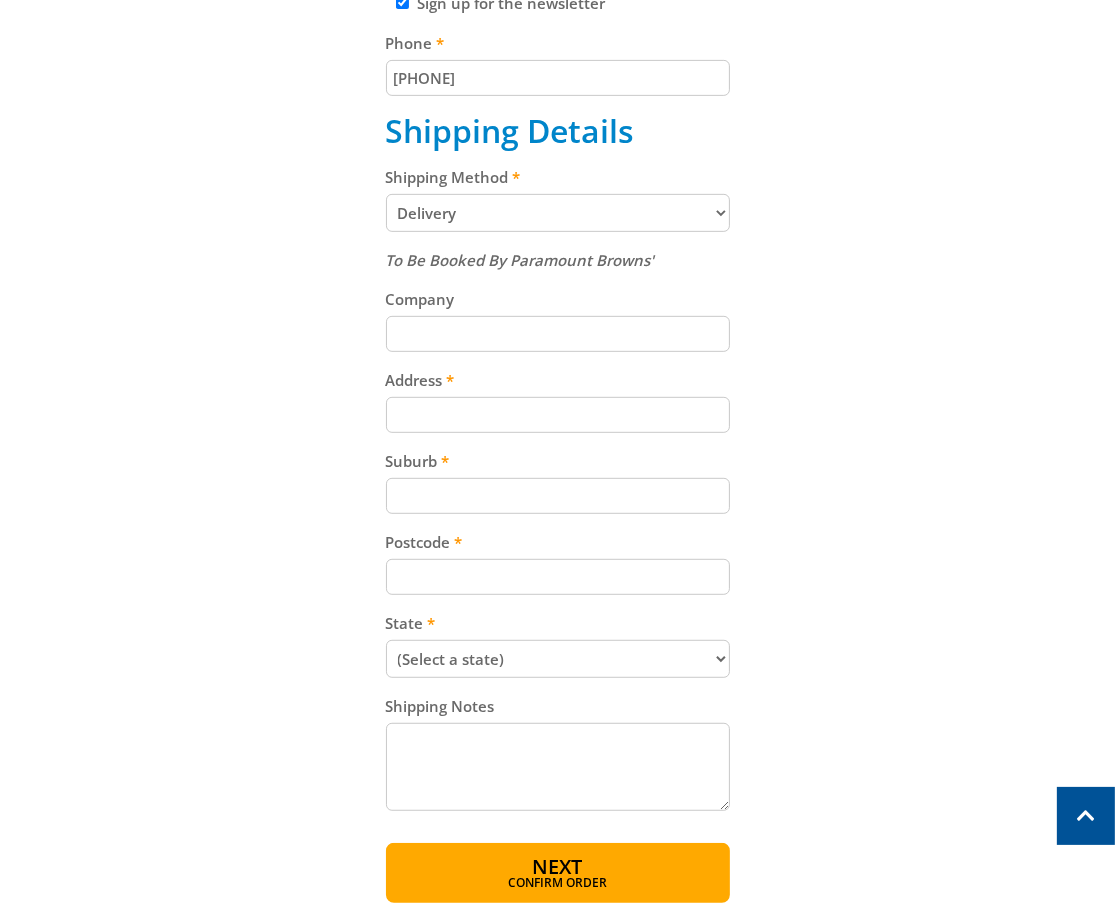 click on "Address" at bounding box center (558, 380) 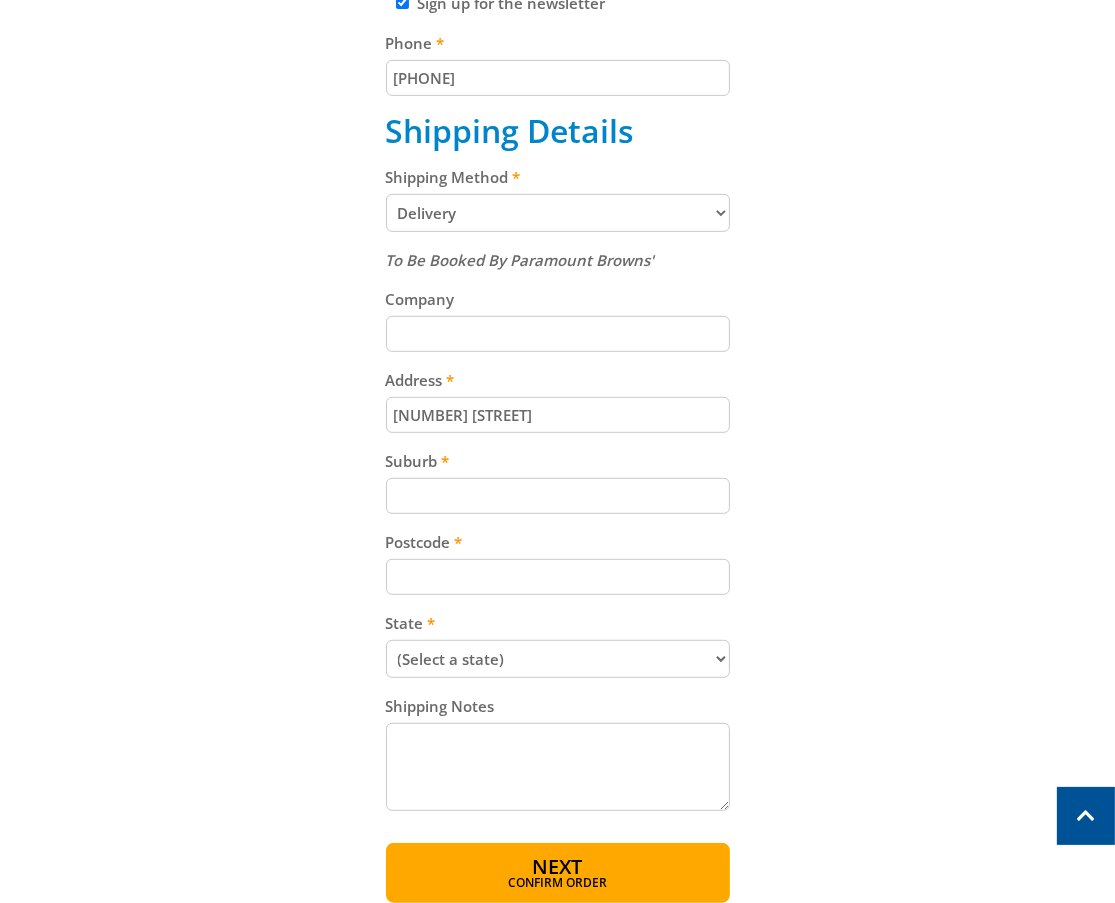 type on "[NUMBER] [STREET]" 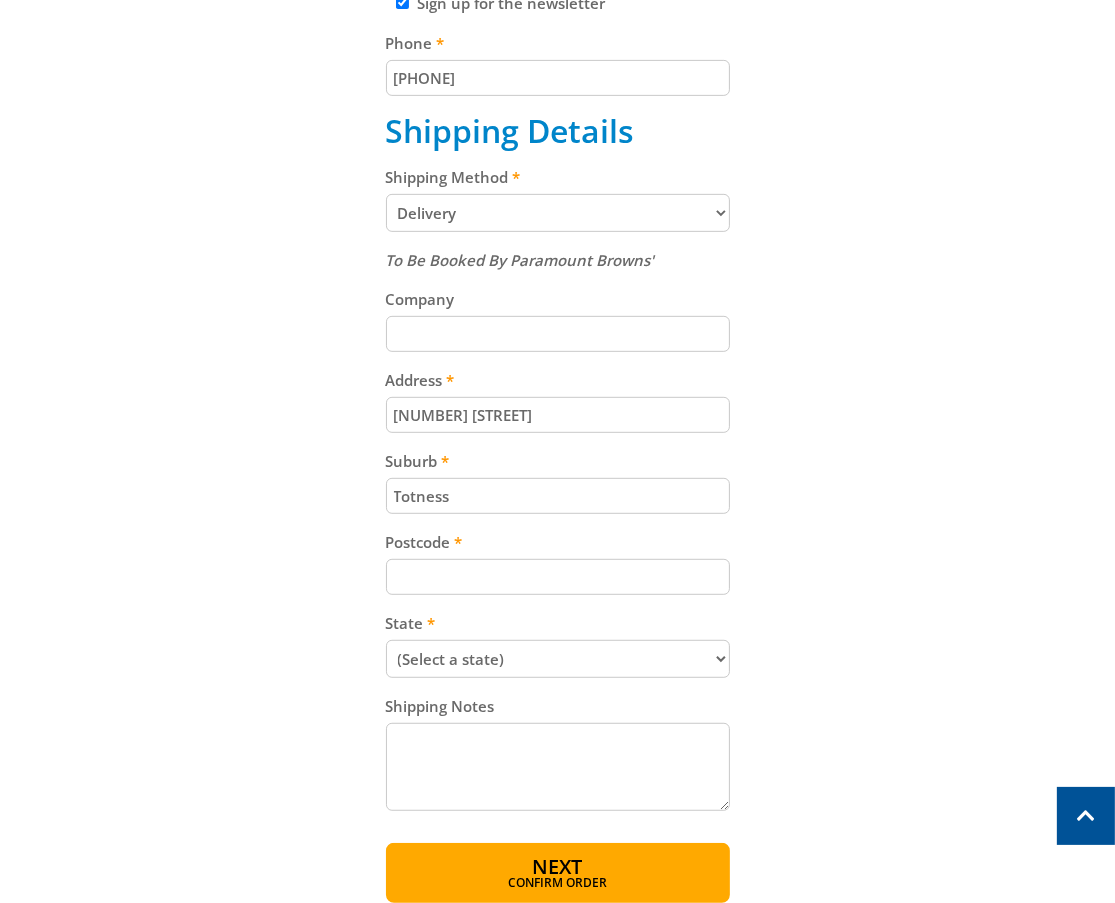type on "Totness" 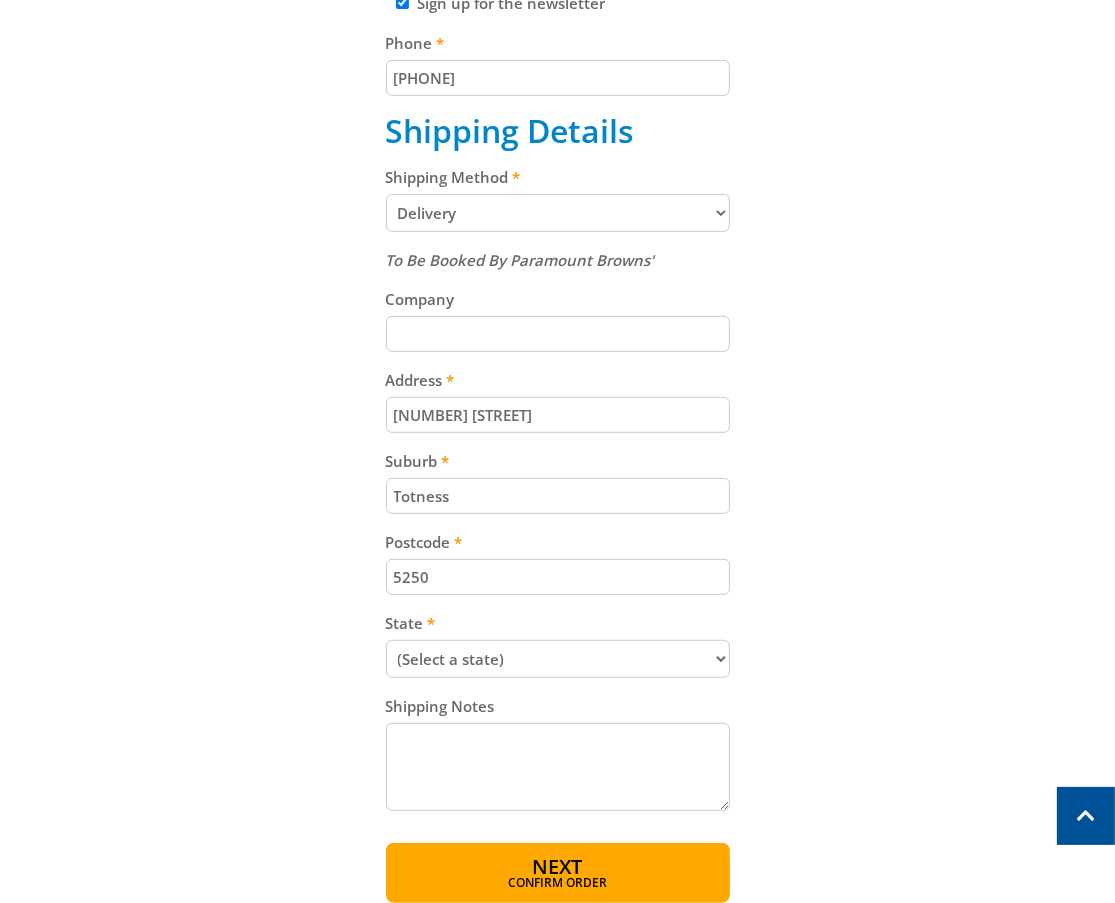 type on "5250" 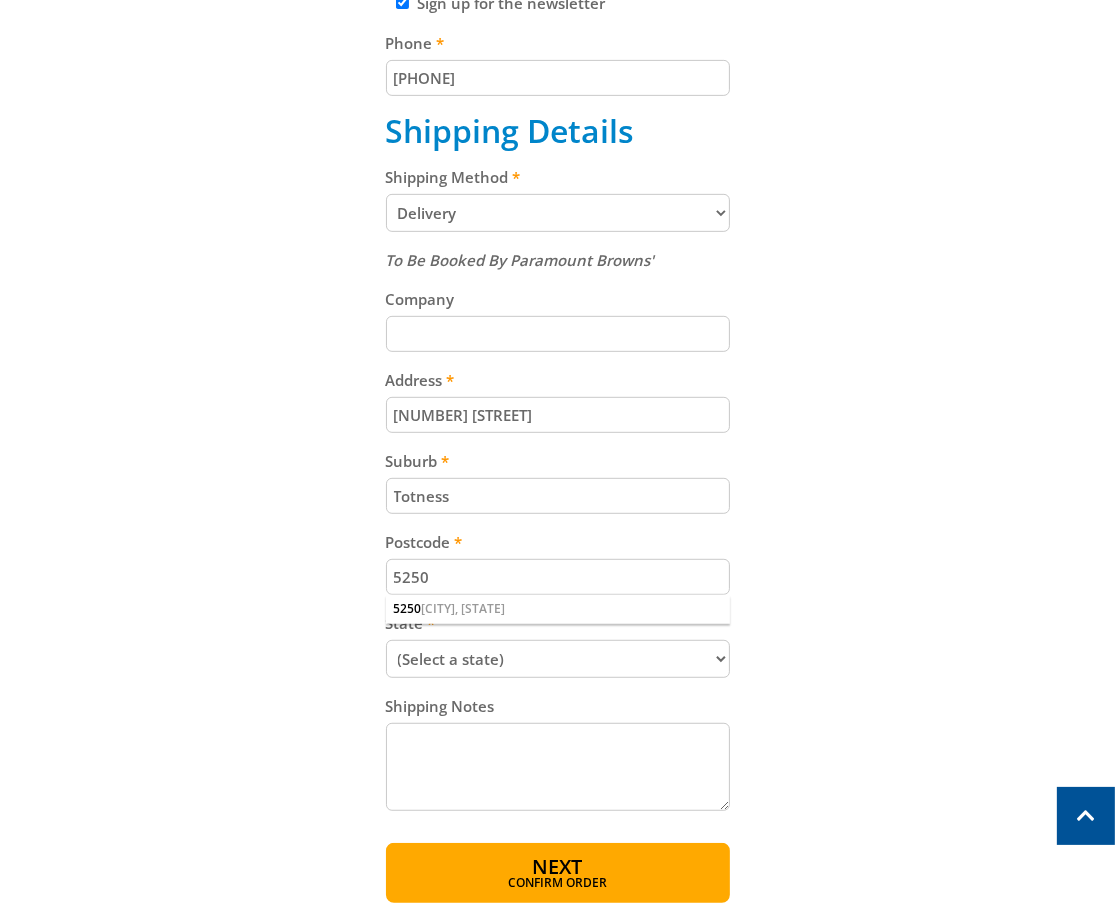 select on "SA" 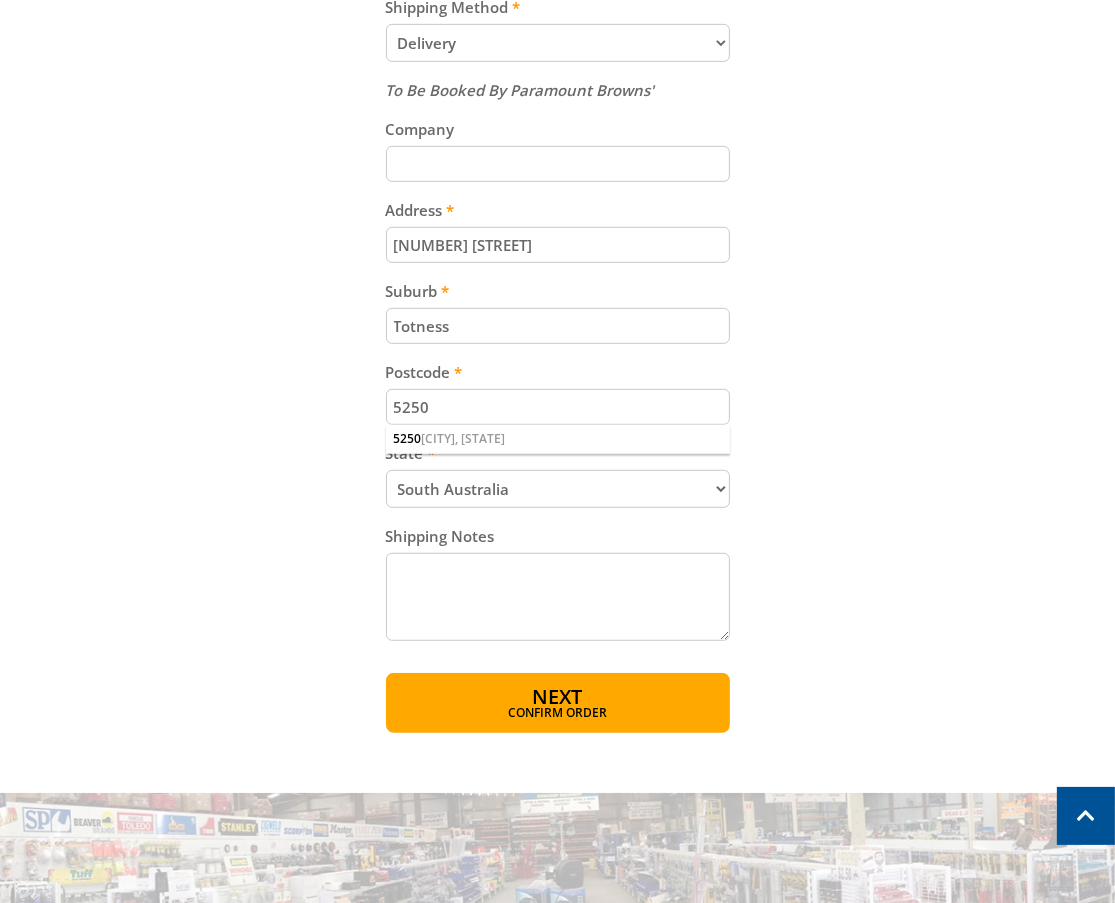 scroll, scrollTop: 967, scrollLeft: 0, axis: vertical 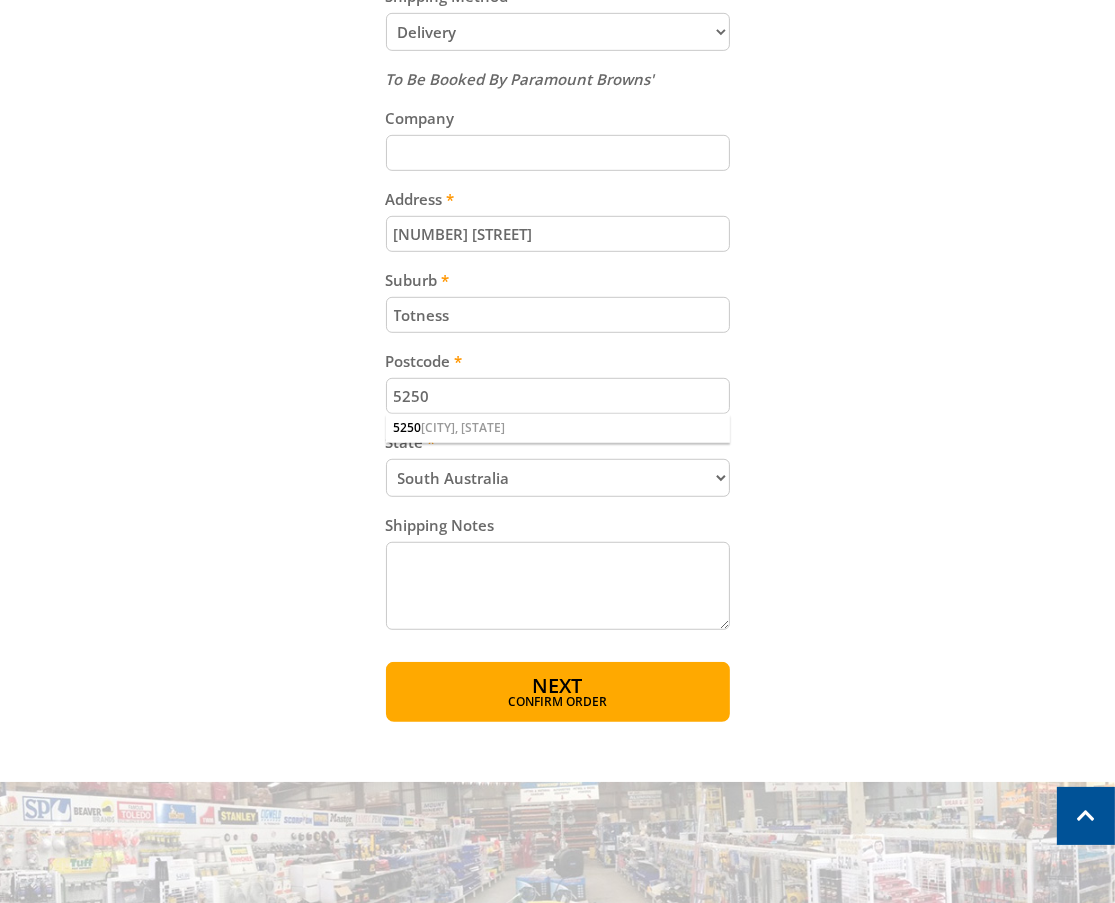 click on "Cart
PETROL LAWNMOWER - 410mm
$229.00
1
Item total:  $229.00
Sub Total
$229.00
Print
Keep Shopping
Delivery
Contact Details
First name
[FIRST] [LAST]
Last name
[FIRST] [LAST]
Email
[EMAIL]
Sign up for the newsletter
Phone
[PHONE]
Shipping Details
Shipping Method
Pickup from Gepps Cross
Delivery
Preorder items
Your cart contains items that arent available yet
(Select an option)
Pickup Available Stock" at bounding box center (557, 82) 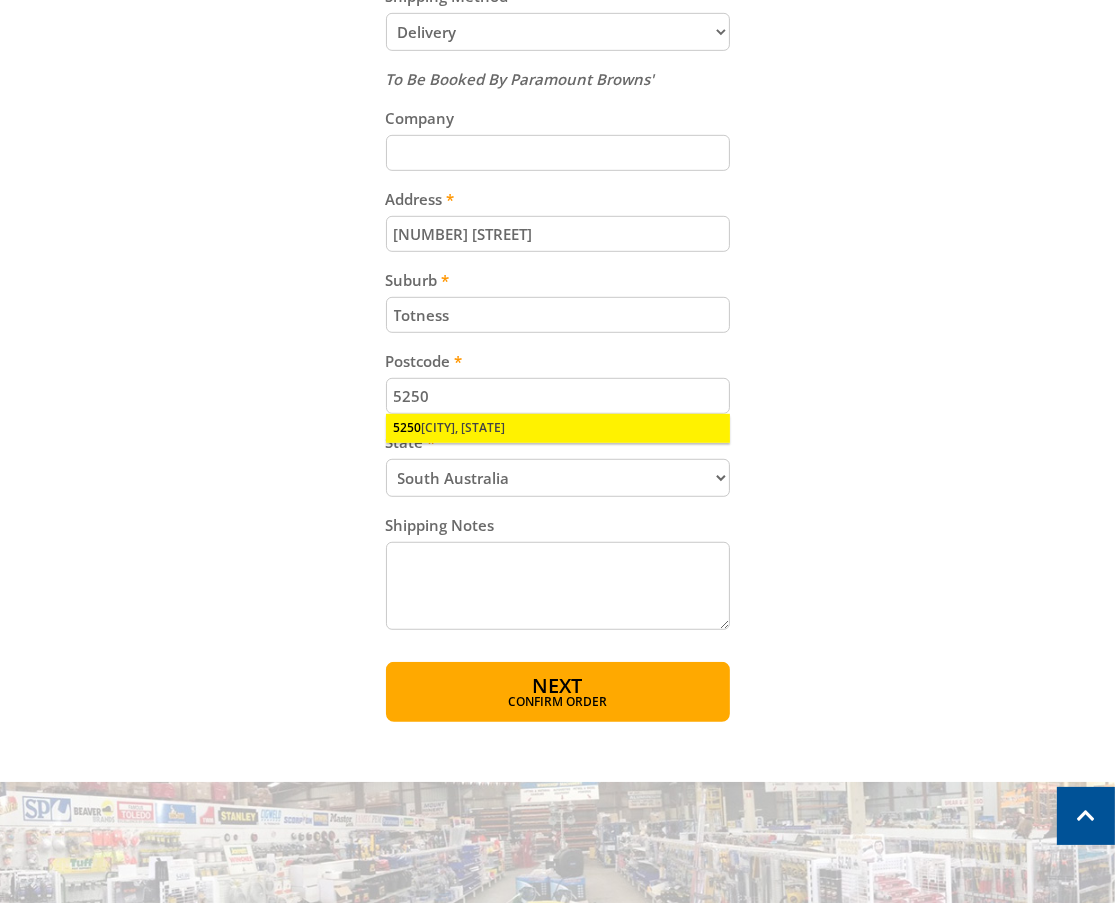click on "[NUMBER] [CITY], [STATE]" at bounding box center (558, 428) 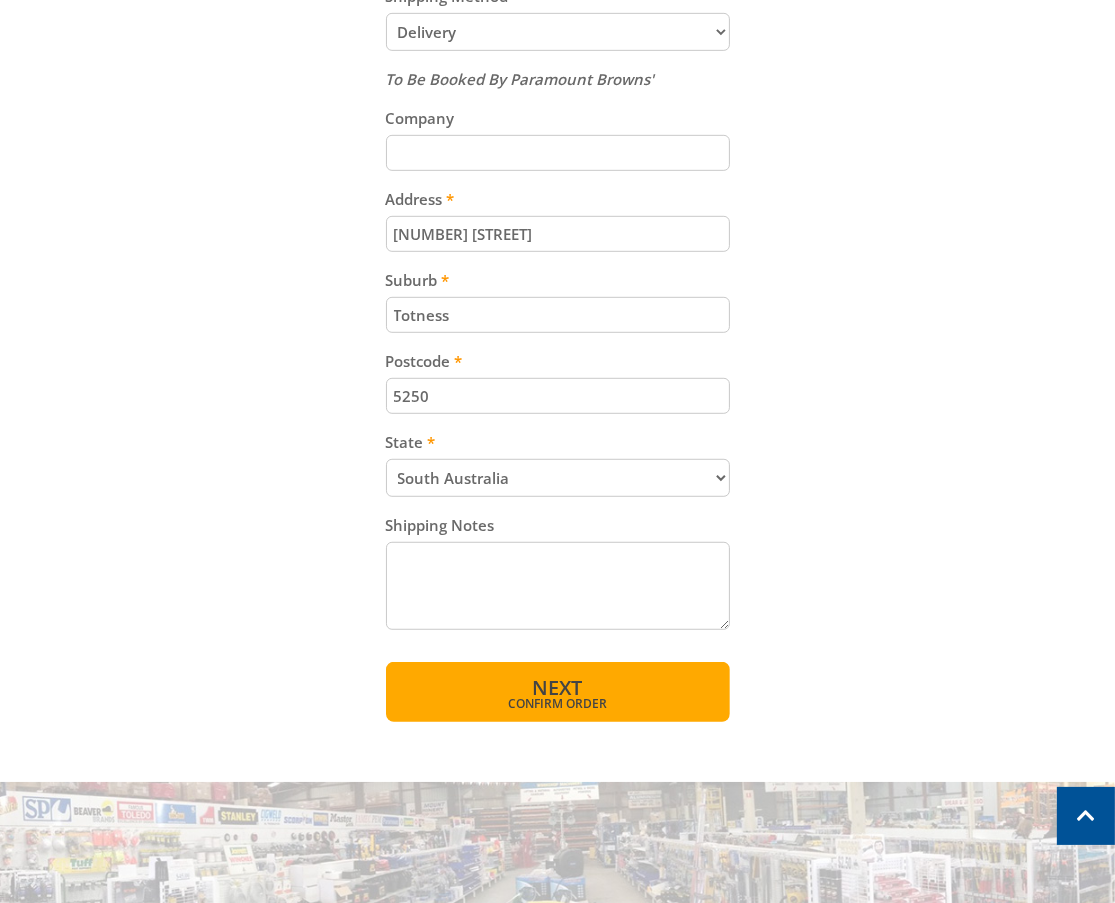 click on "Next
Confirm order" at bounding box center (558, 692) 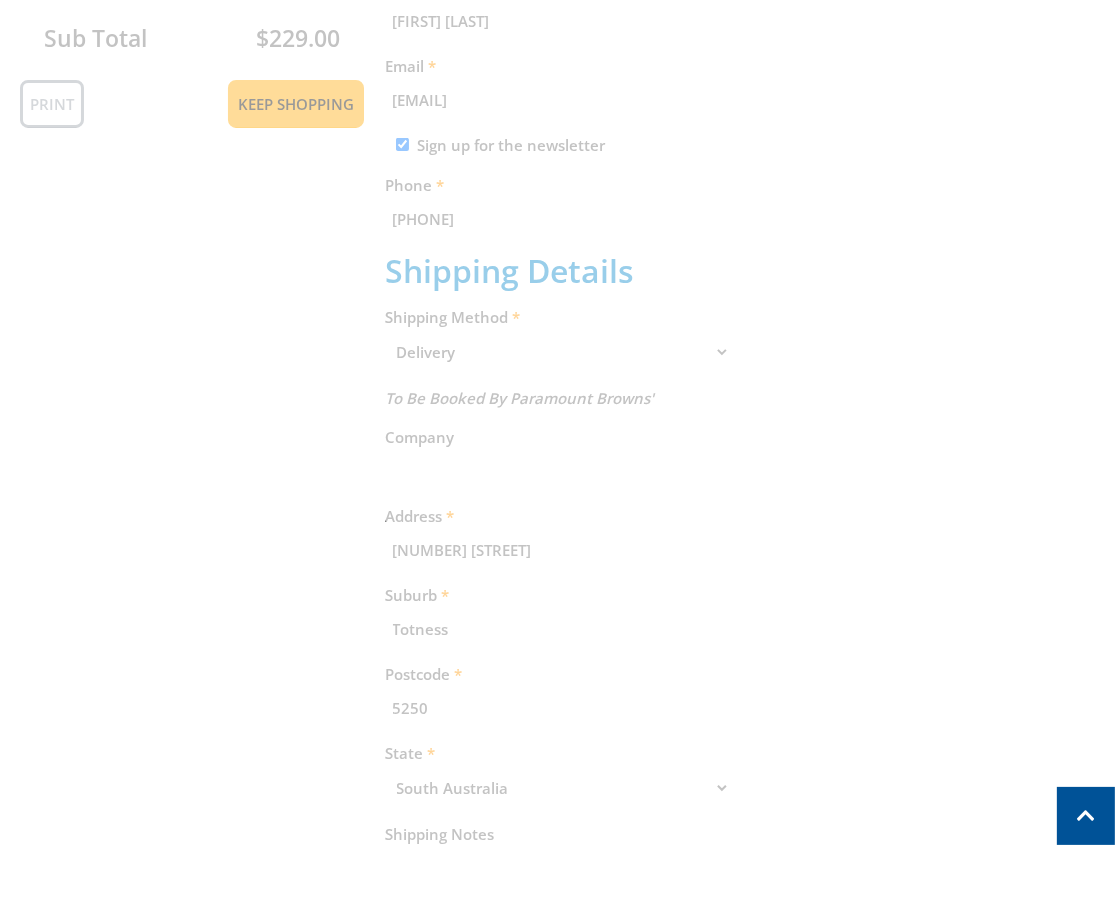scroll, scrollTop: 409, scrollLeft: 0, axis: vertical 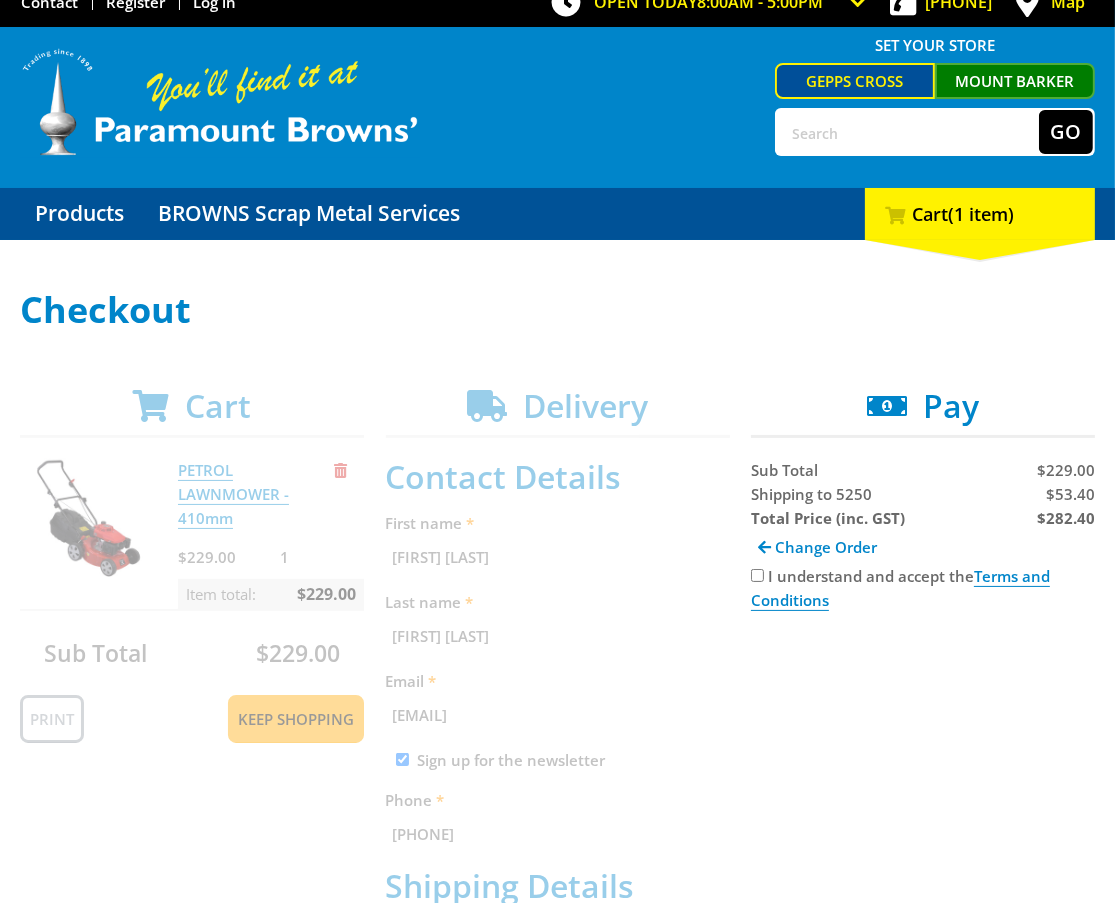 click on "I understand and accept the  Terms and Conditions" at bounding box center (757, 575) 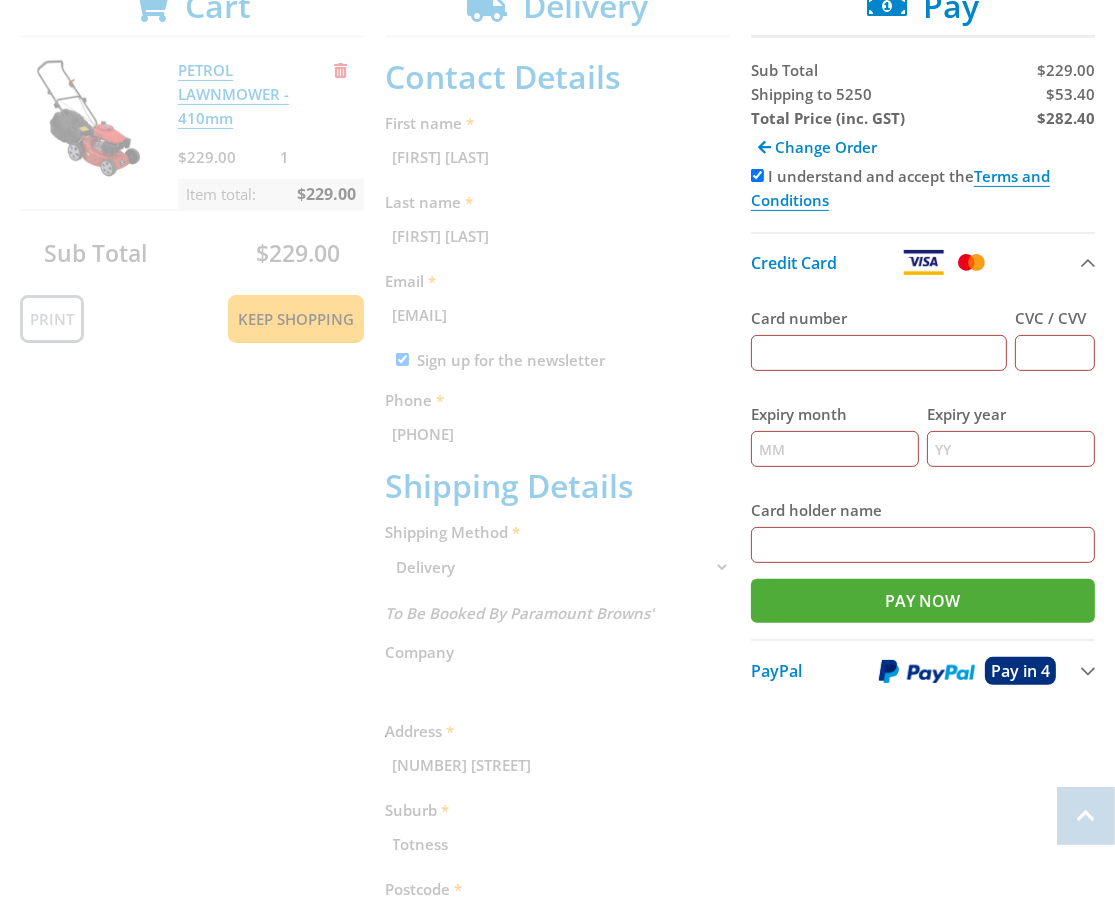 scroll, scrollTop: 450, scrollLeft: 0, axis: vertical 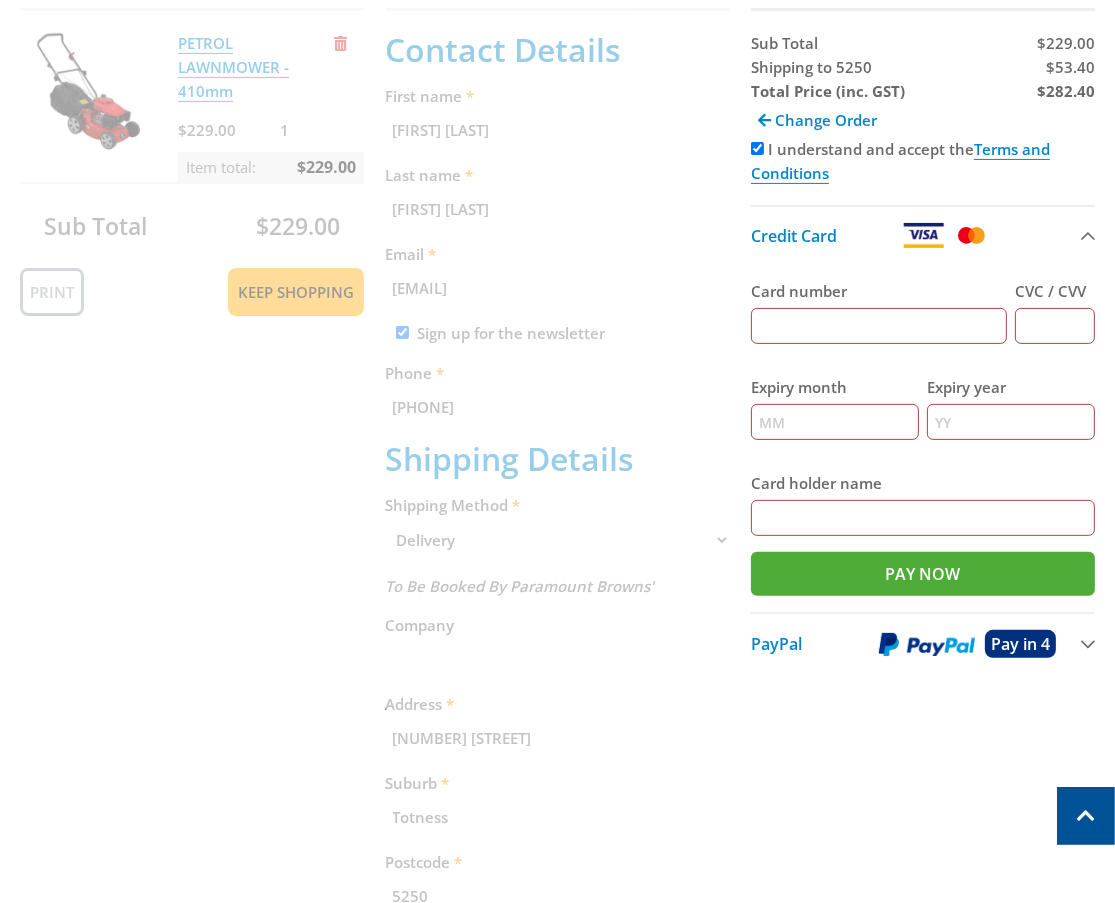 click on "Card number" at bounding box center (879, 326) 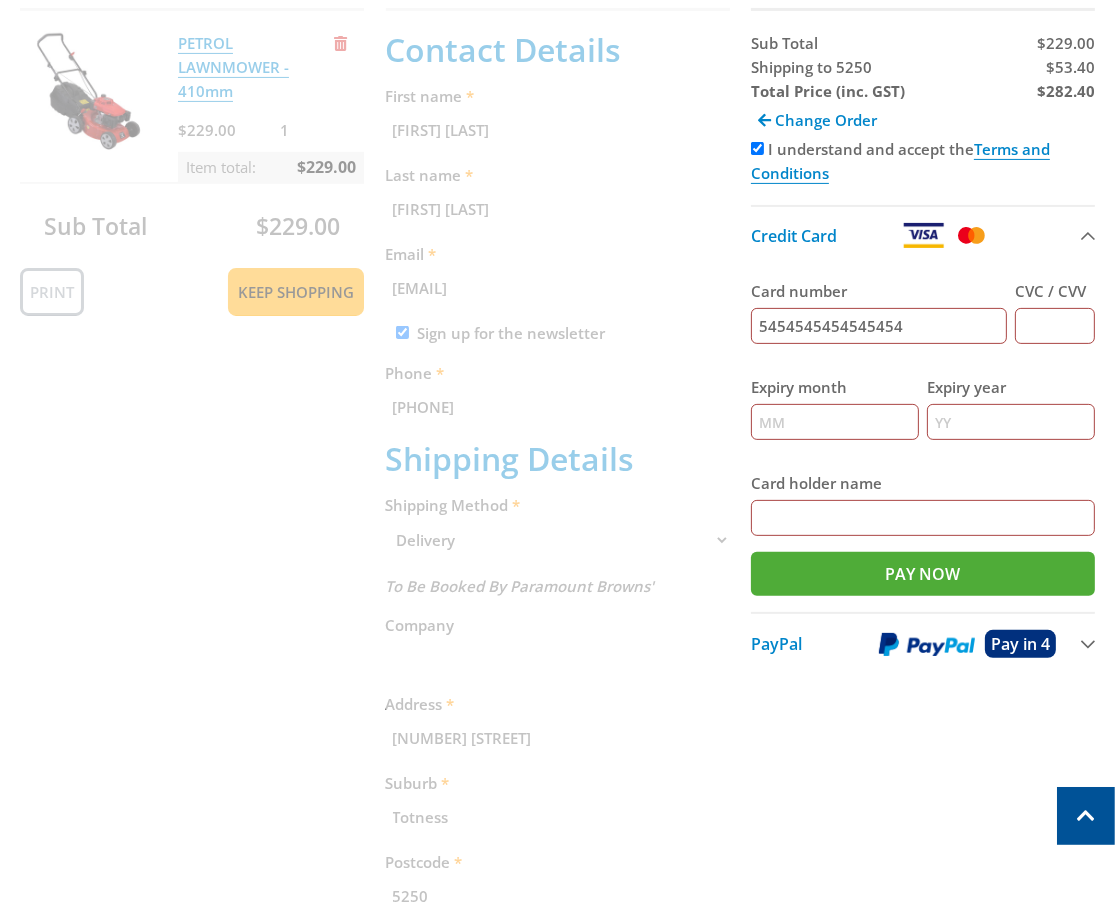 type on "123" 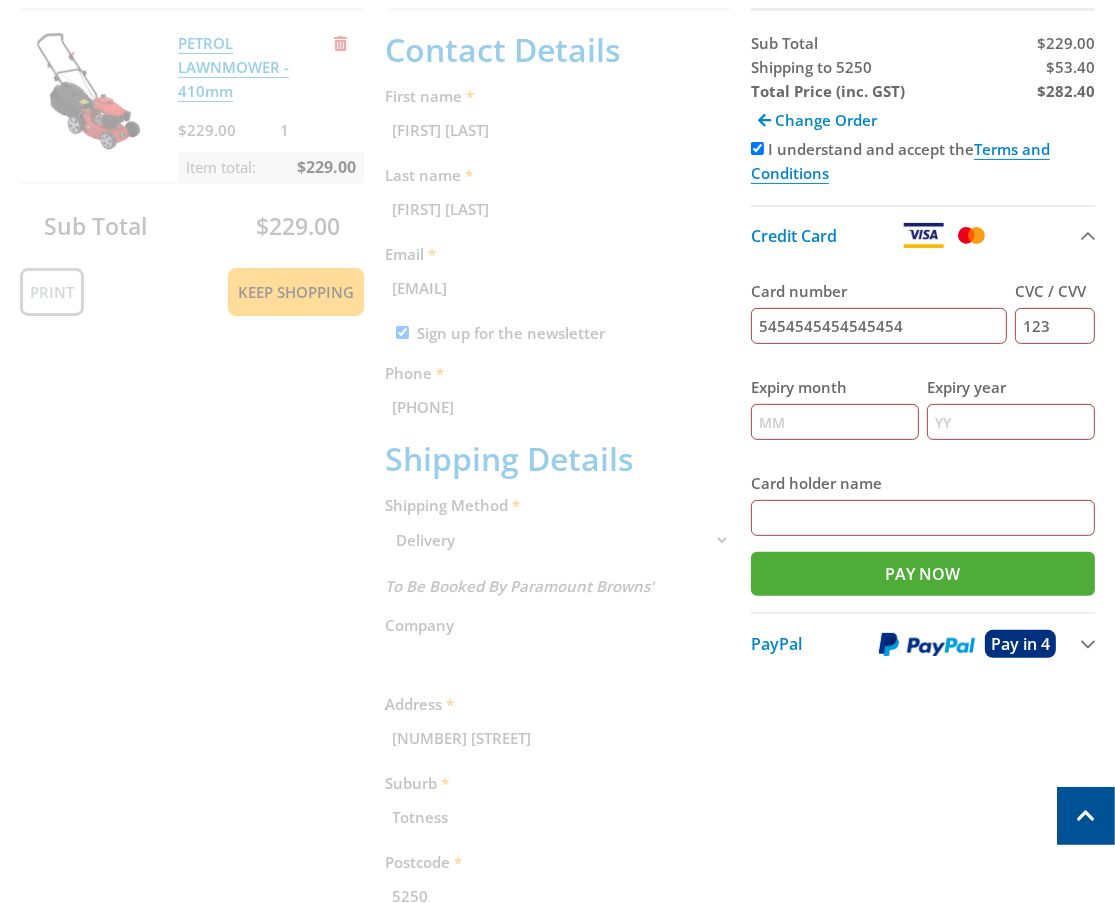 type on "12" 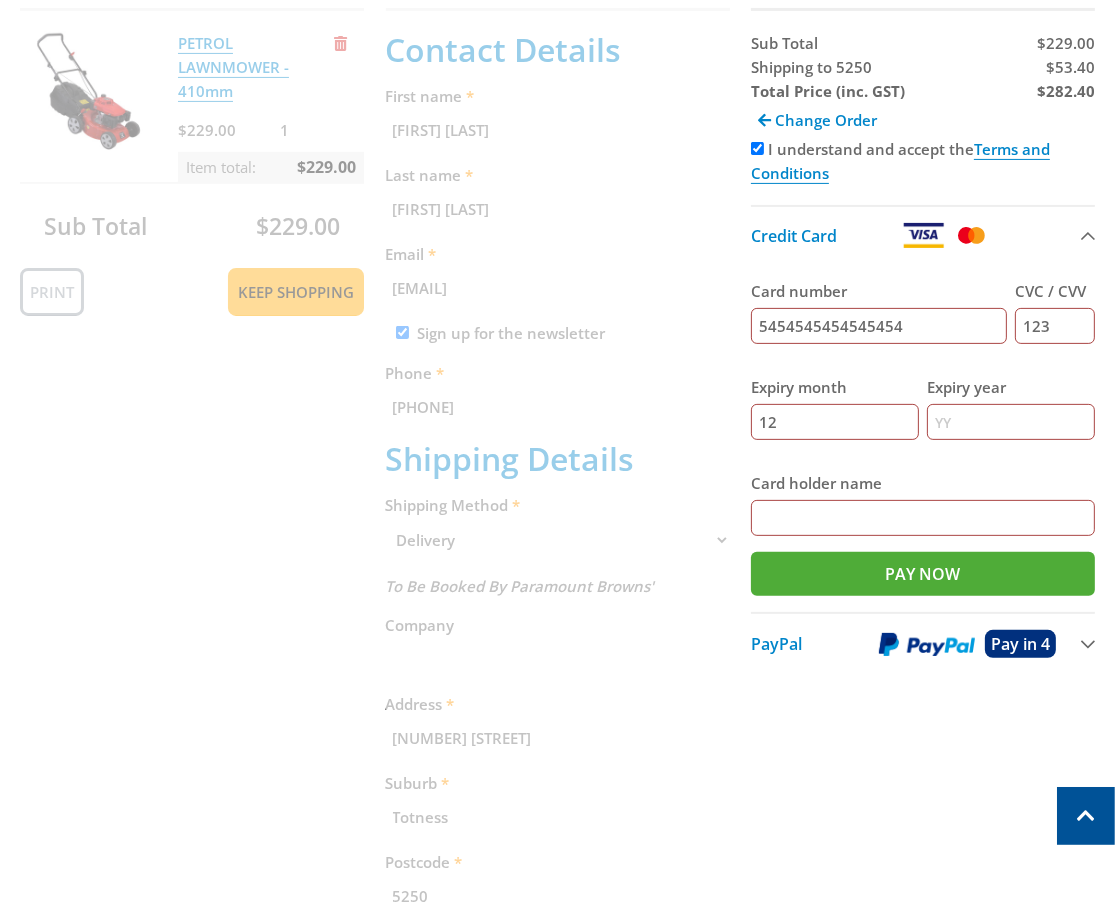 type on "2025" 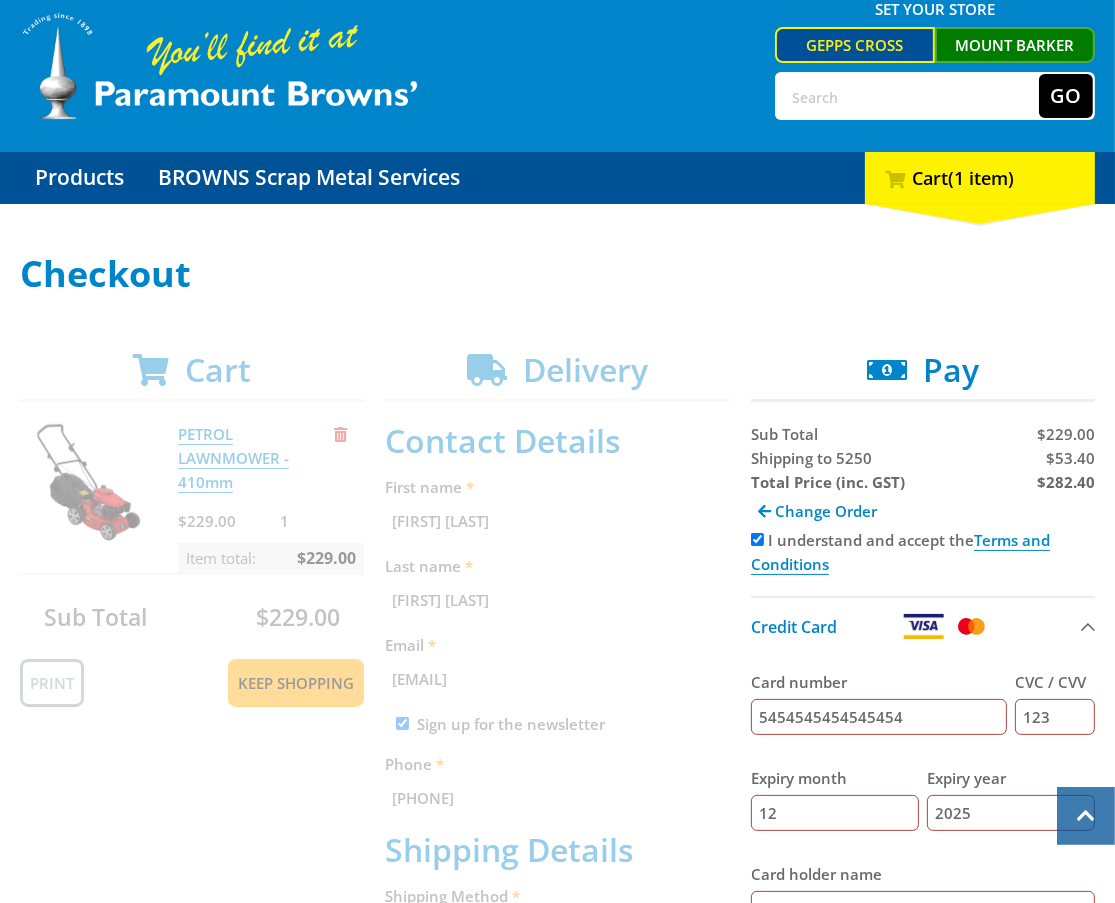 scroll, scrollTop: 59, scrollLeft: 0, axis: vertical 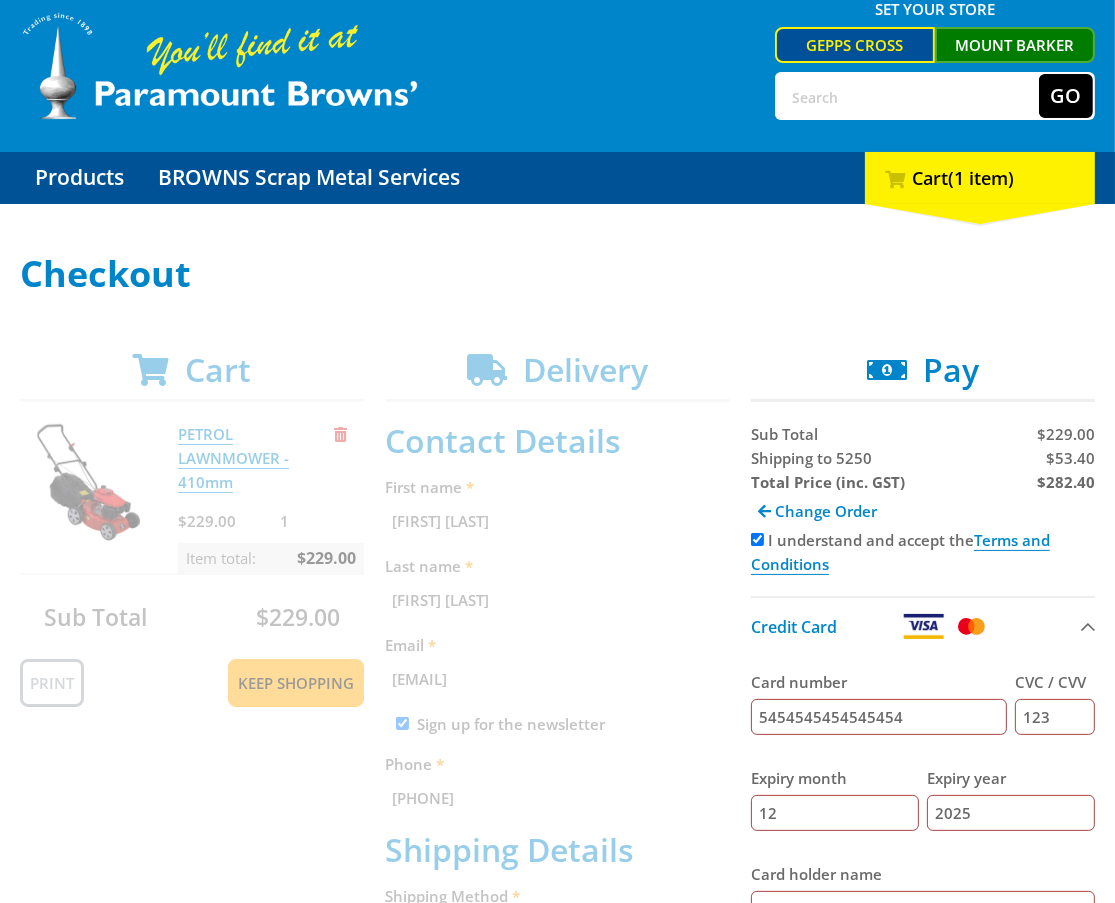 click on "$282.40" at bounding box center [1066, 482] 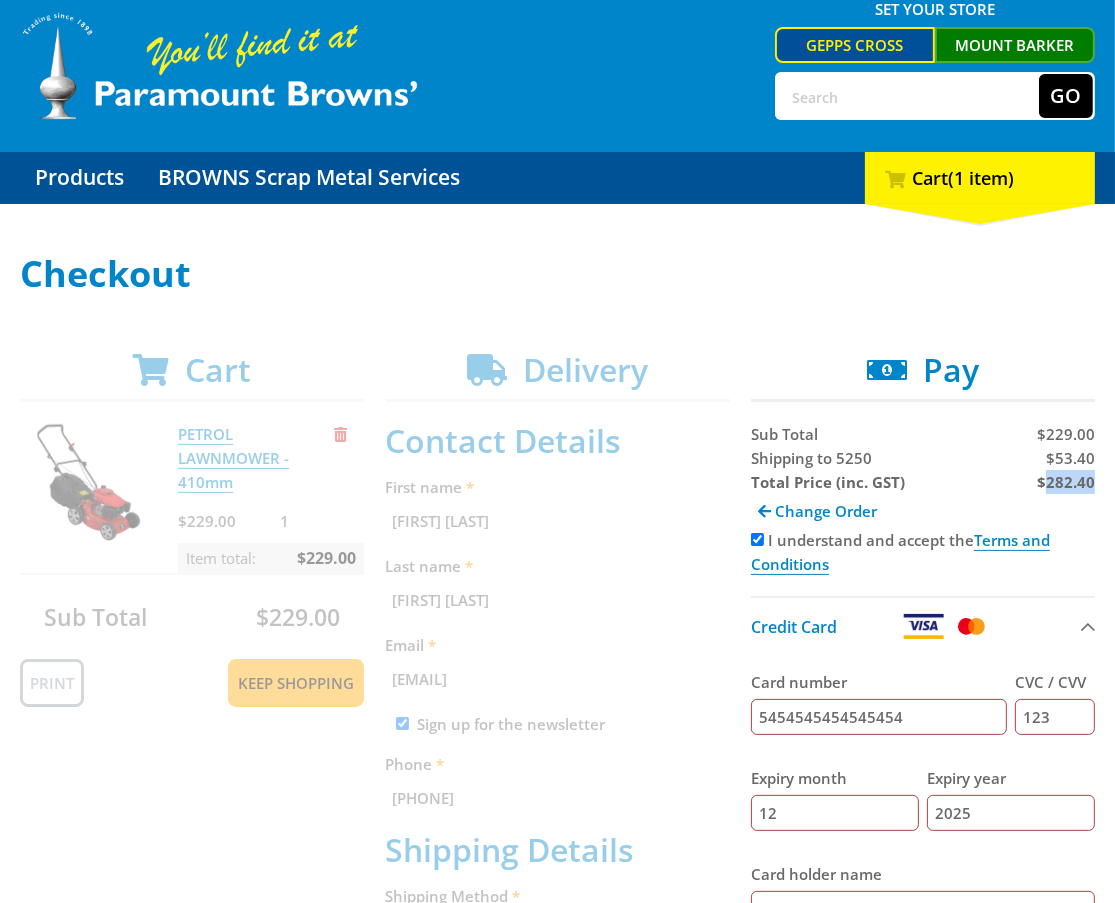 click on "$282.40" at bounding box center [1066, 482] 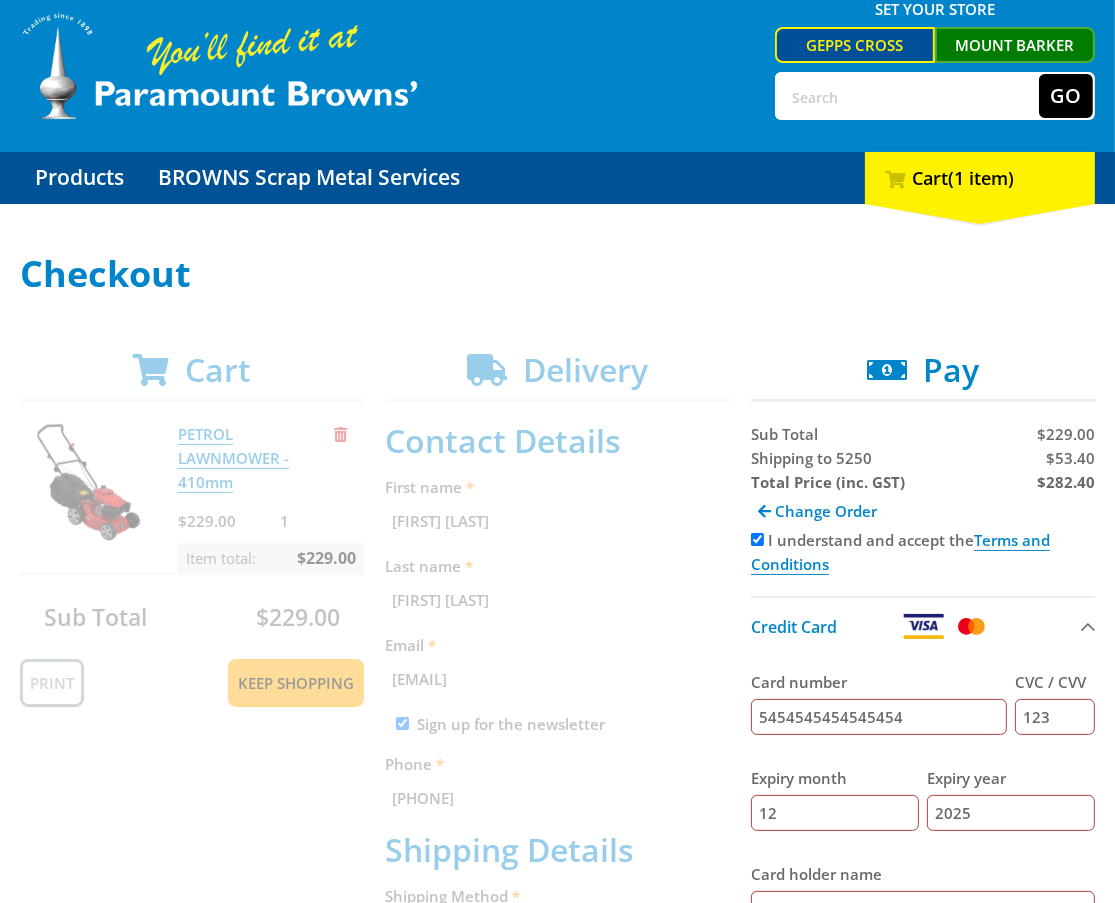 click on "Shipping to 5250" at bounding box center [784, 434] 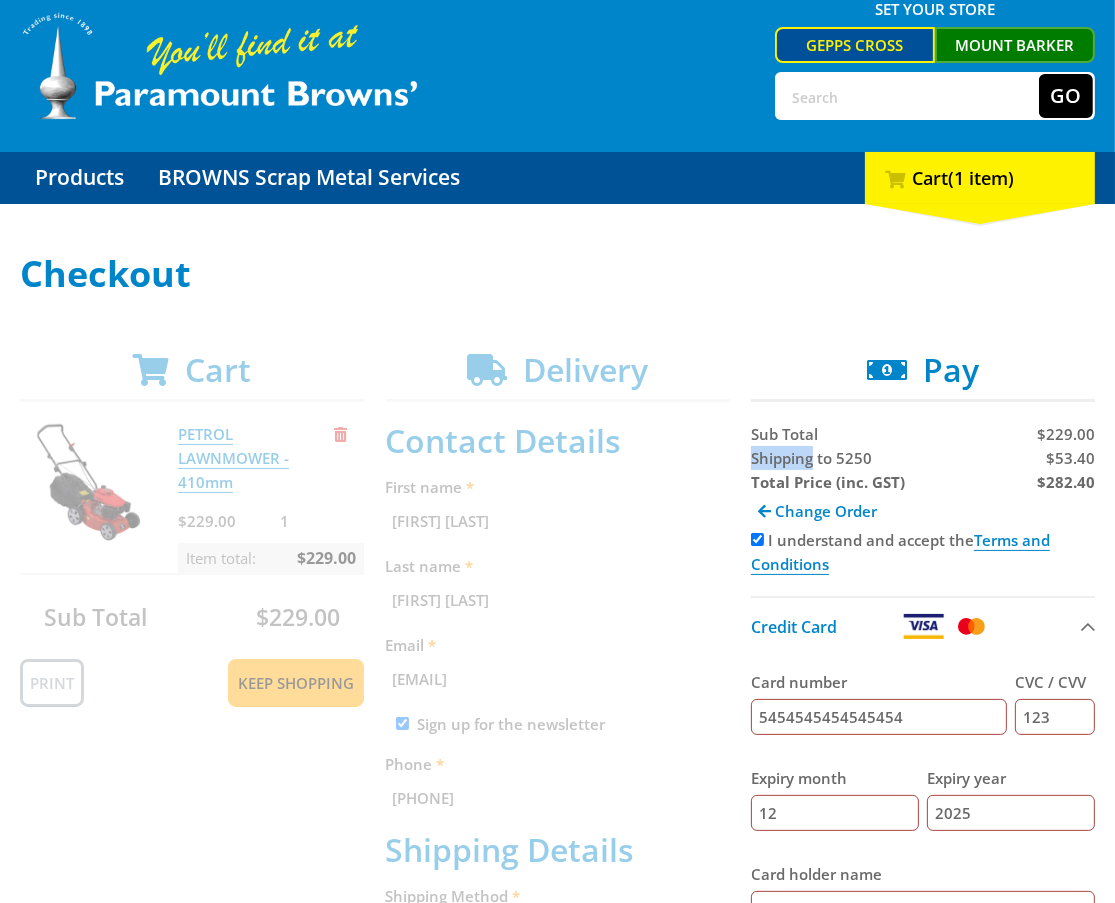 click on "Shipping to 5250" at bounding box center (784, 434) 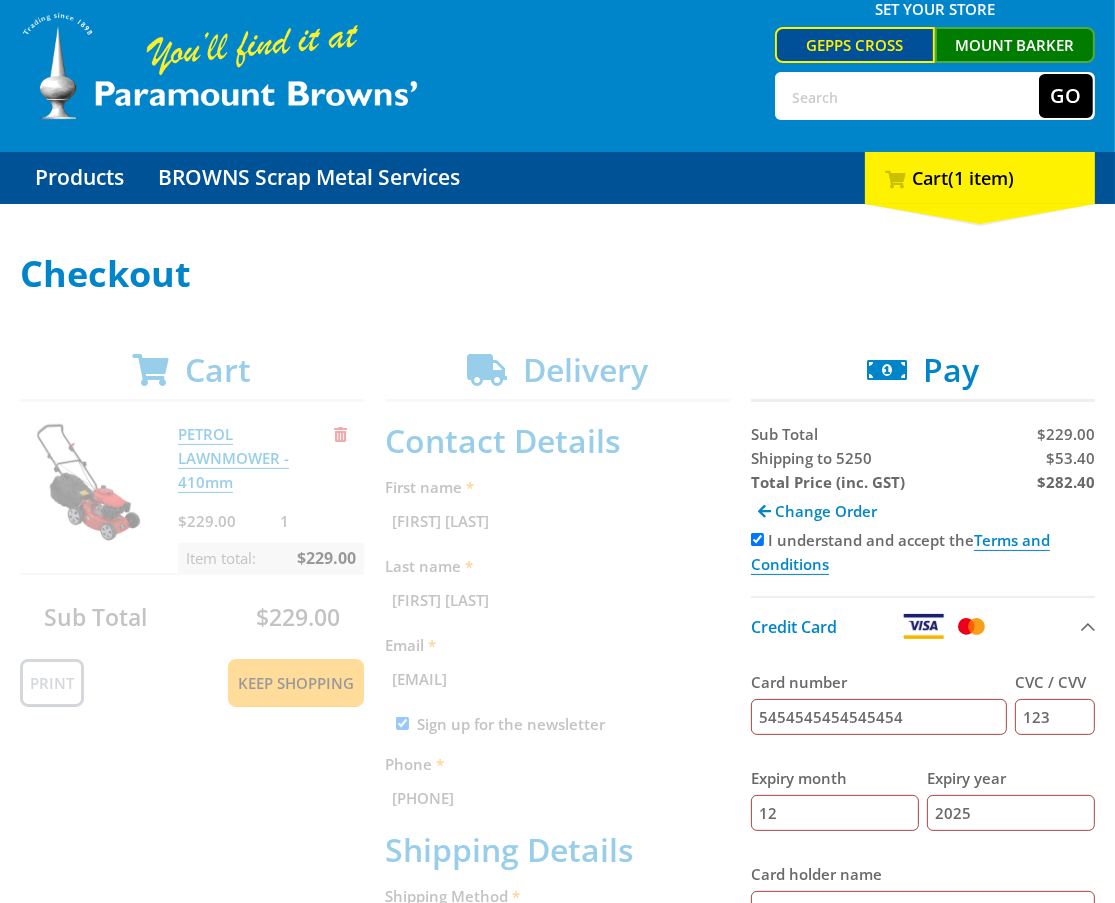 click on "$53.40" at bounding box center (1066, 434) 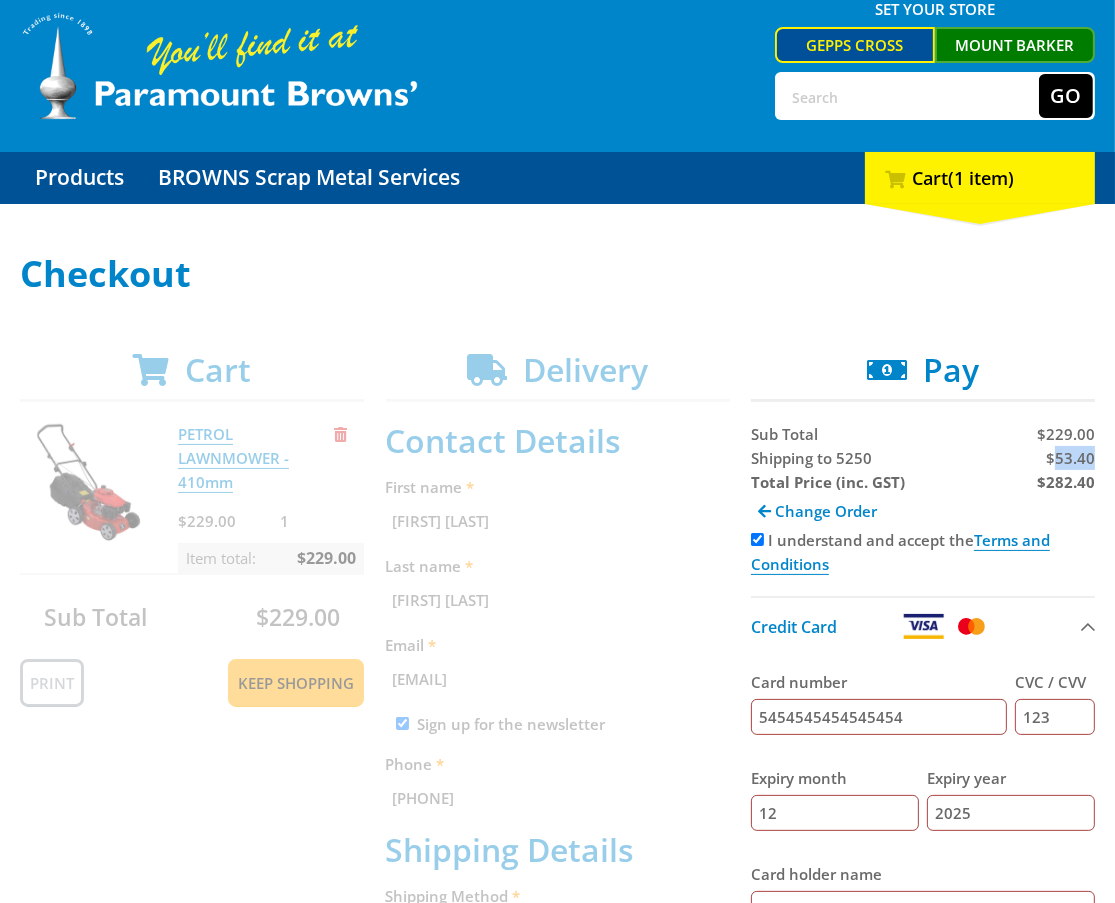 click on "$53.40" at bounding box center [1066, 434] 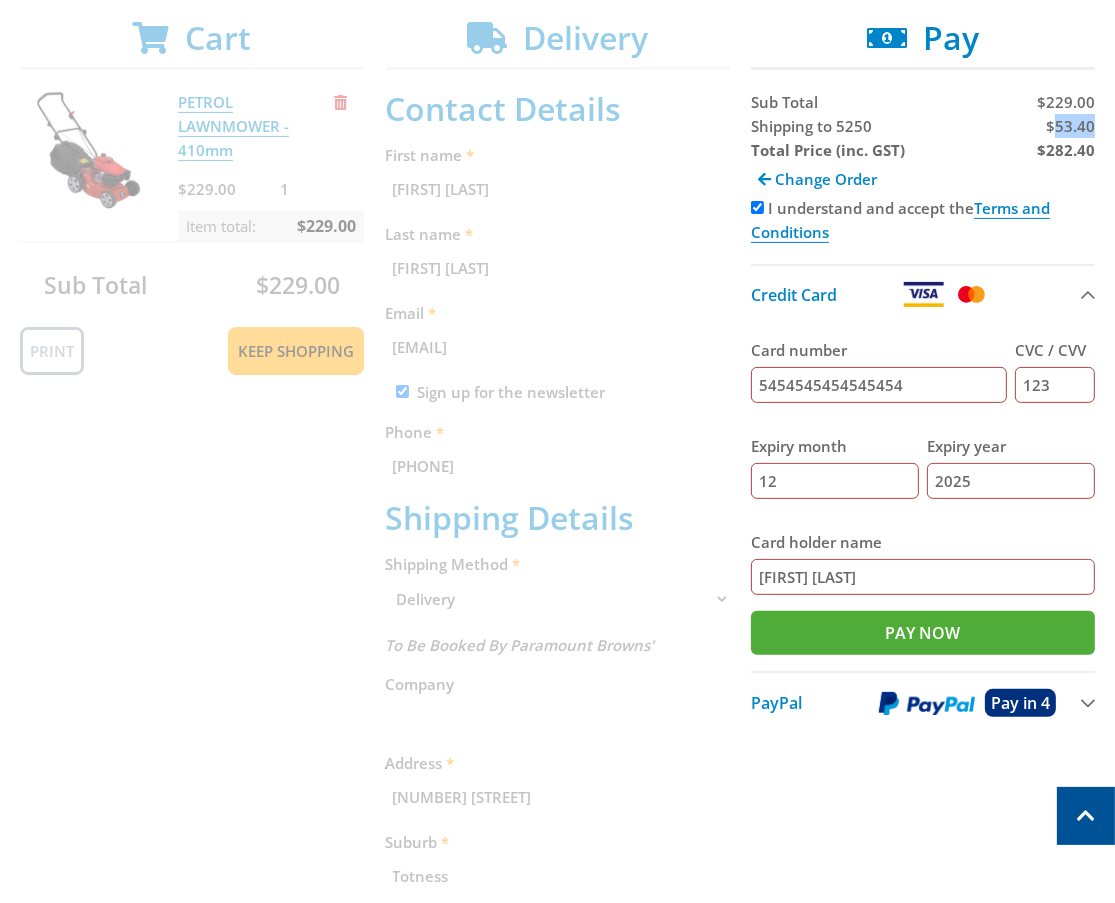 scroll, scrollTop: 548, scrollLeft: 0, axis: vertical 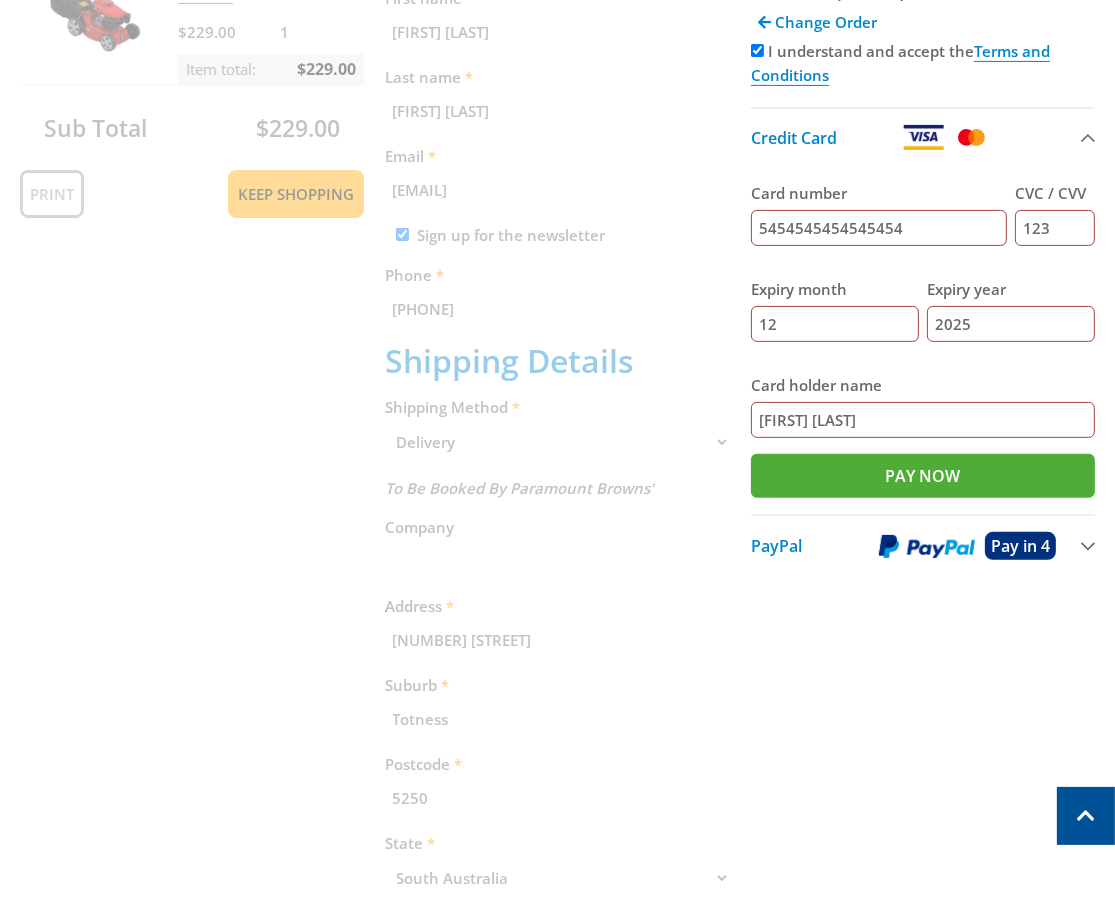 click on "Cart
PETROL LAWNMOWER - 410mm
$229.00
1
Item total:  $229.00
Sub Total
$229.00
Print
Keep Shopping
Delivery
Contact Details
First name
[FIRST] [LAST]
Last name
[FIRST] [LAST]
Email
[EMAIL]
Sign up for the newsletter
Phone
[PHONE]
Shipping Details
Shipping Method
Pickup from Gepps Cross
Delivery
Preorder items
Your cart contains items that arent available yet
(Select an option)
Pickup Available Stock" at bounding box center [557, 490] 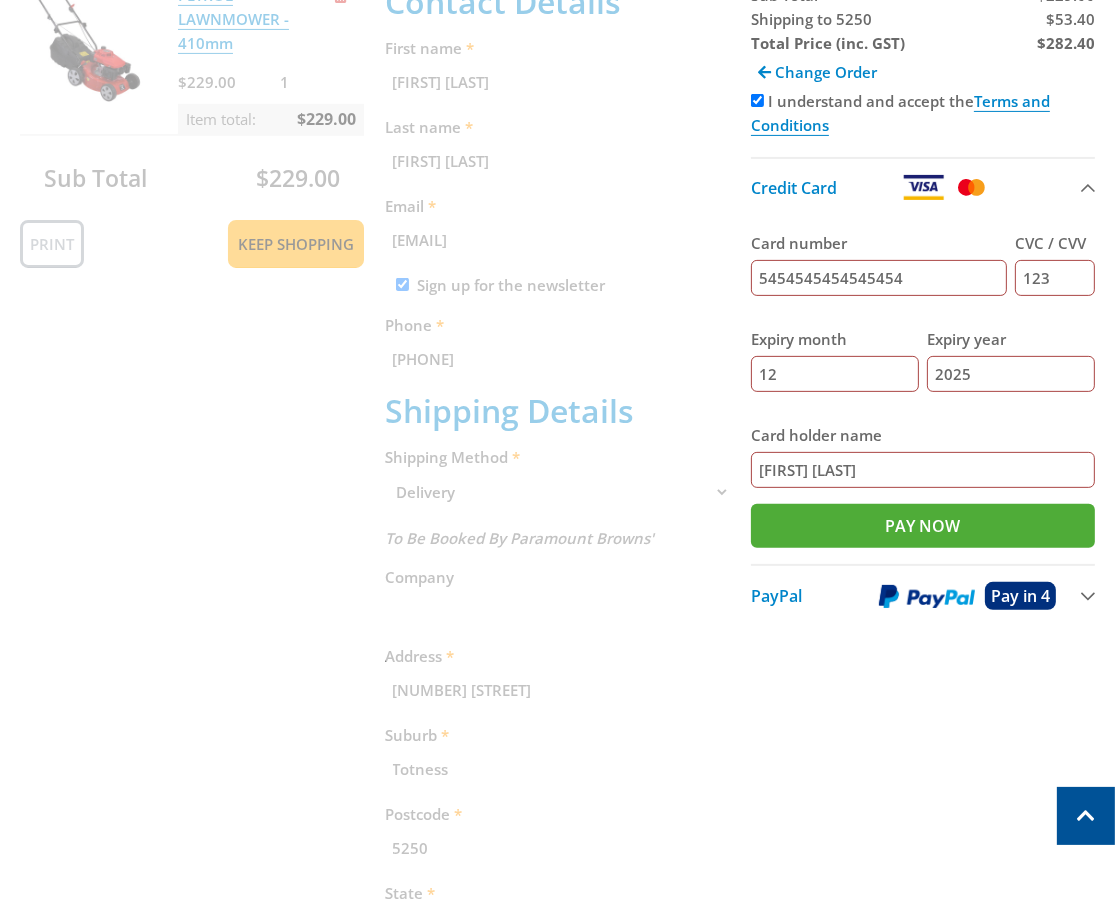 scroll, scrollTop: 488, scrollLeft: 0, axis: vertical 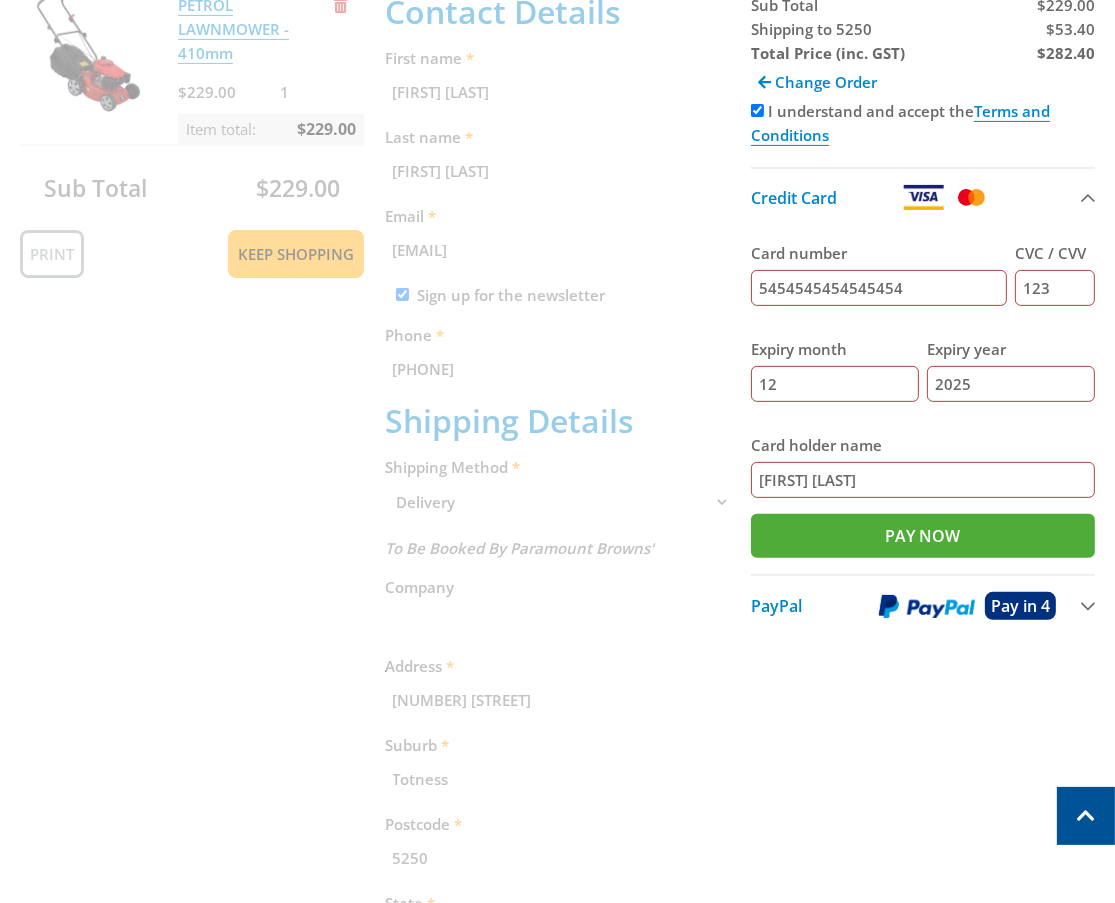 click on "Cart
PETROL LAWNMOWER - 410mm
$229.00
1
Item total:  $229.00
Sub Total
$229.00
Print
Keep Shopping
Delivery
Contact Details
First name
[FIRST] [LAST]
Last name
[FIRST] [LAST]
Email
[EMAIL]
Sign up for the newsletter
Phone
[PHONE]
Shipping Details
Shipping Method
Pickup from Gepps Cross
Delivery
Preorder items
Your cart contains items that arent available yet
(Select an option)
Pickup Available Stock" at bounding box center [557, 550] 